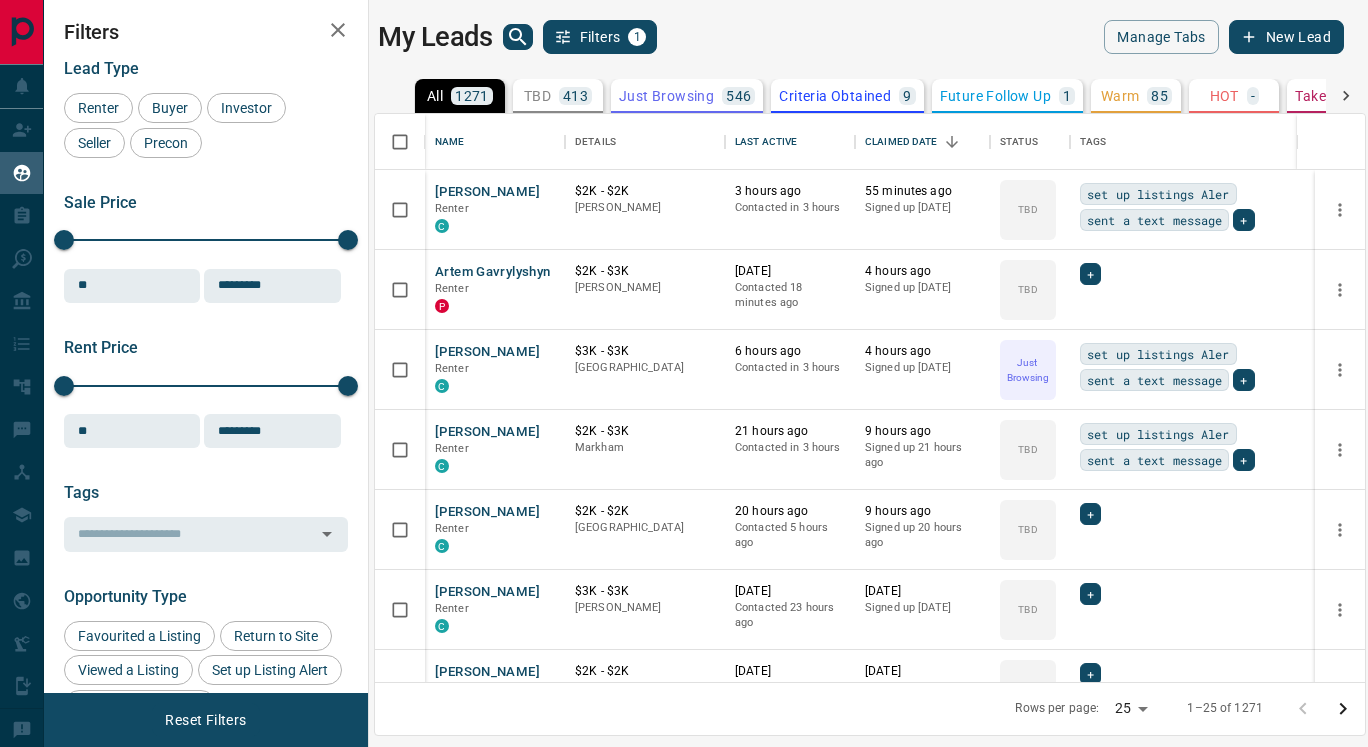 scroll, scrollTop: 0, scrollLeft: 0, axis: both 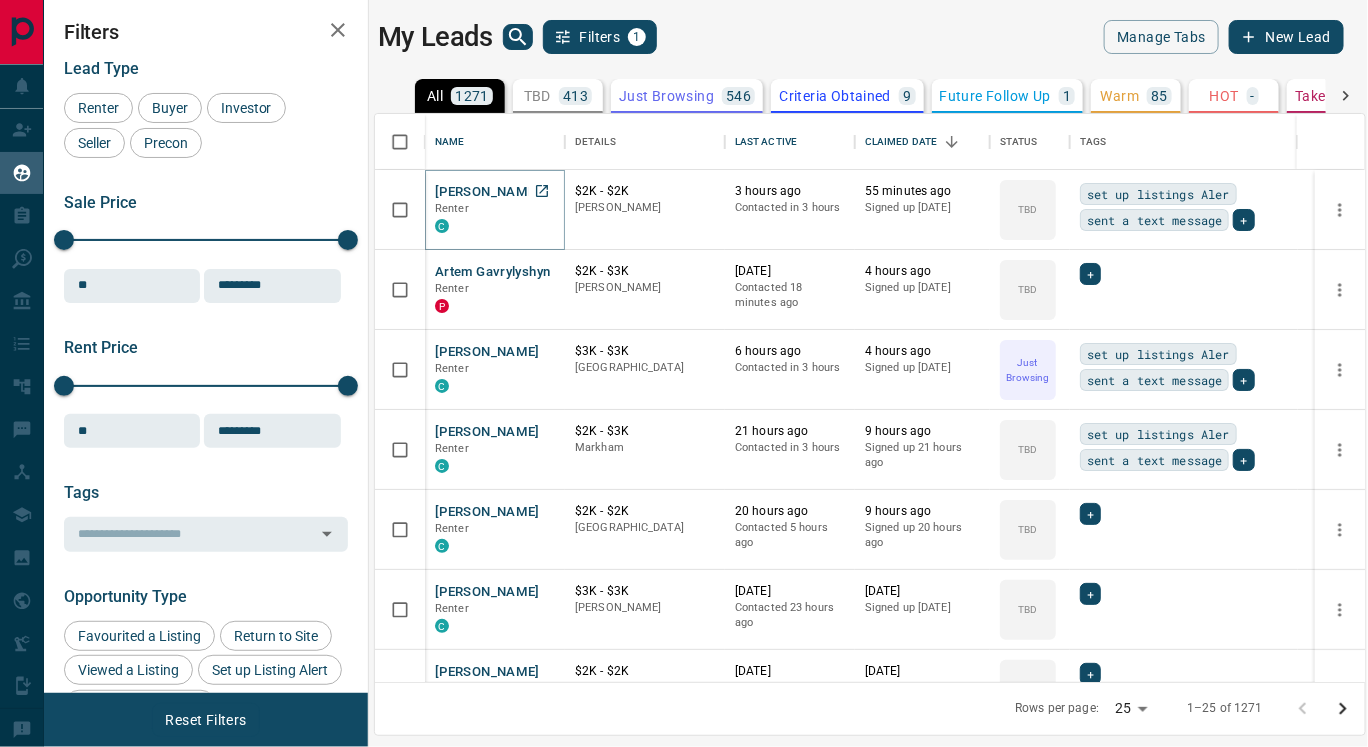 click on "[PERSON_NAME]" at bounding box center (487, 192) 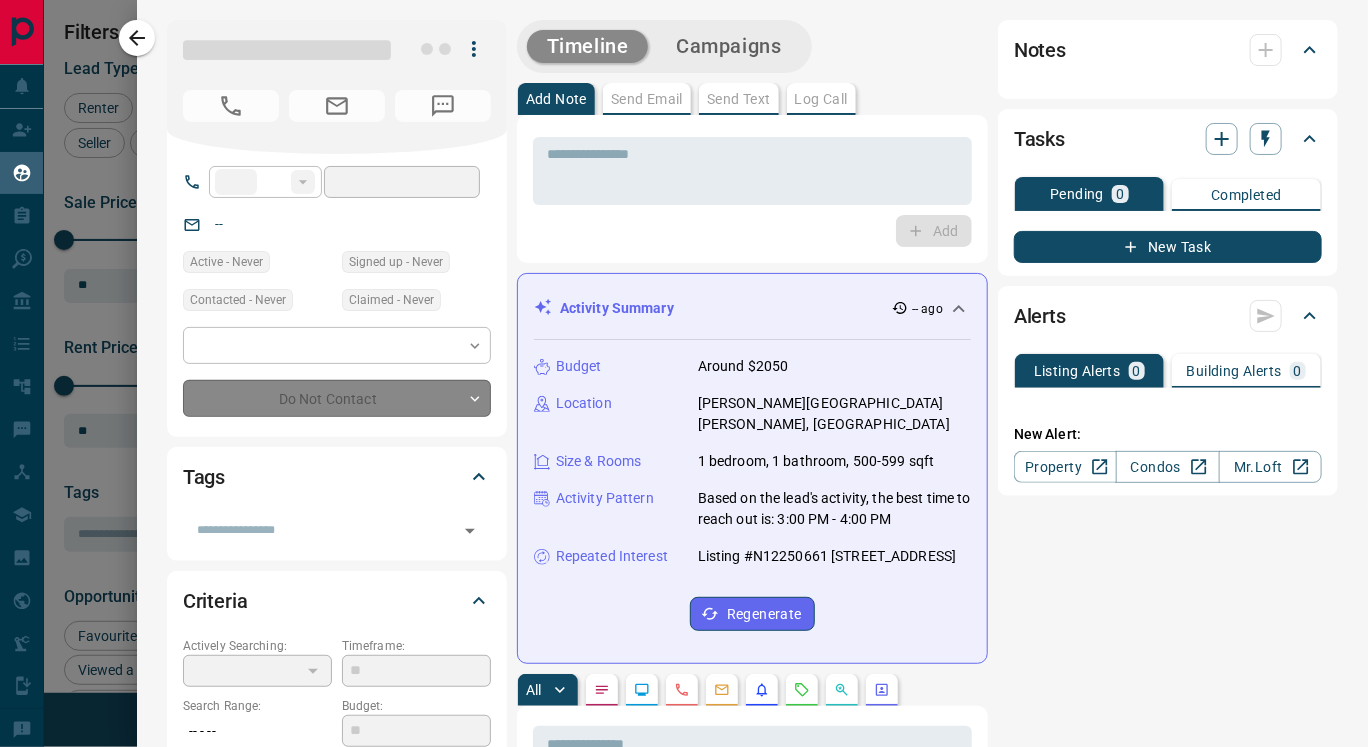 type on "**" 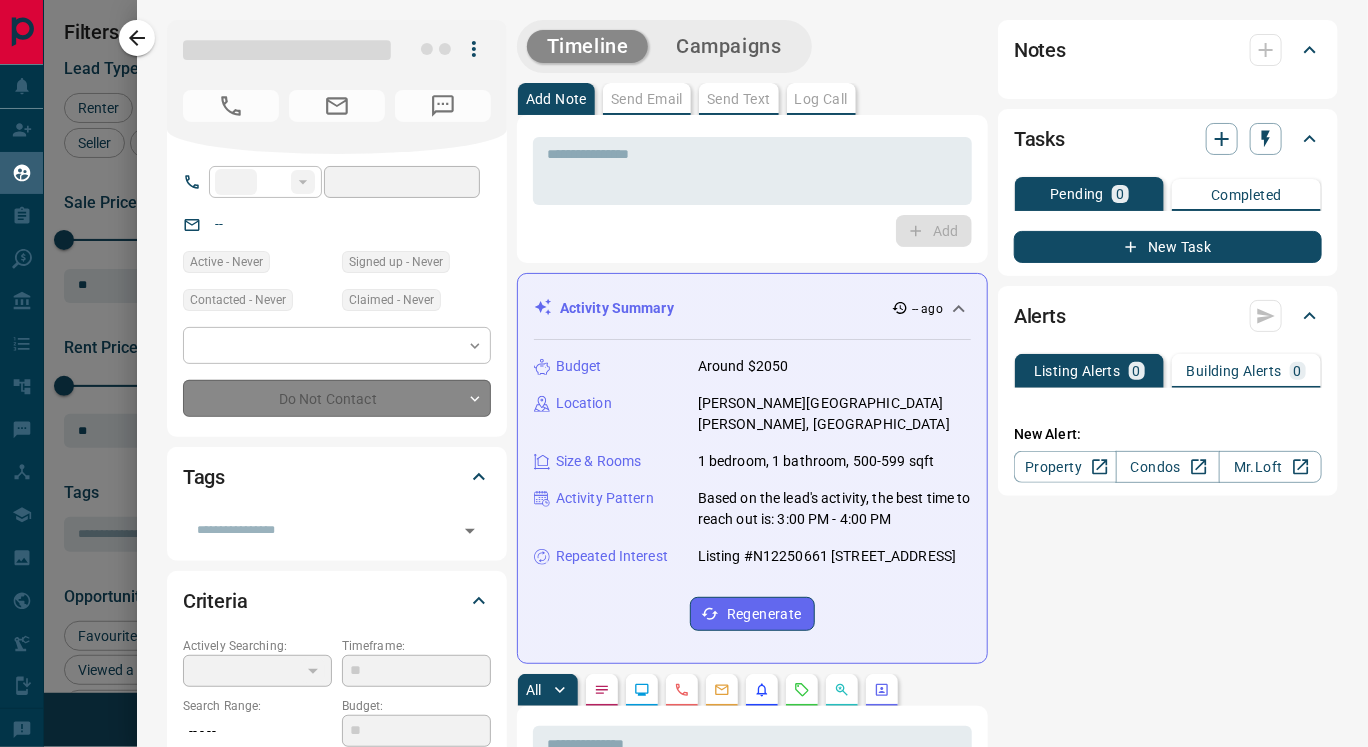 type on "**********" 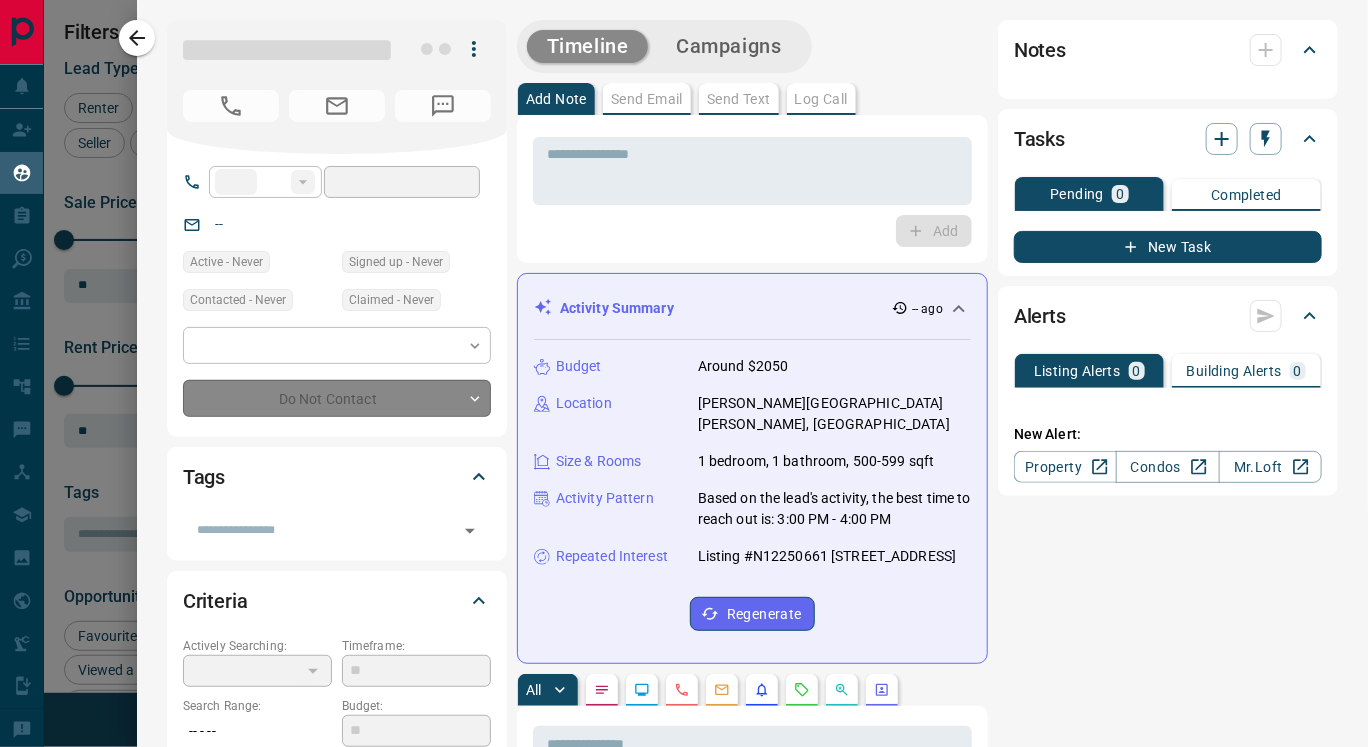 type on "**********" 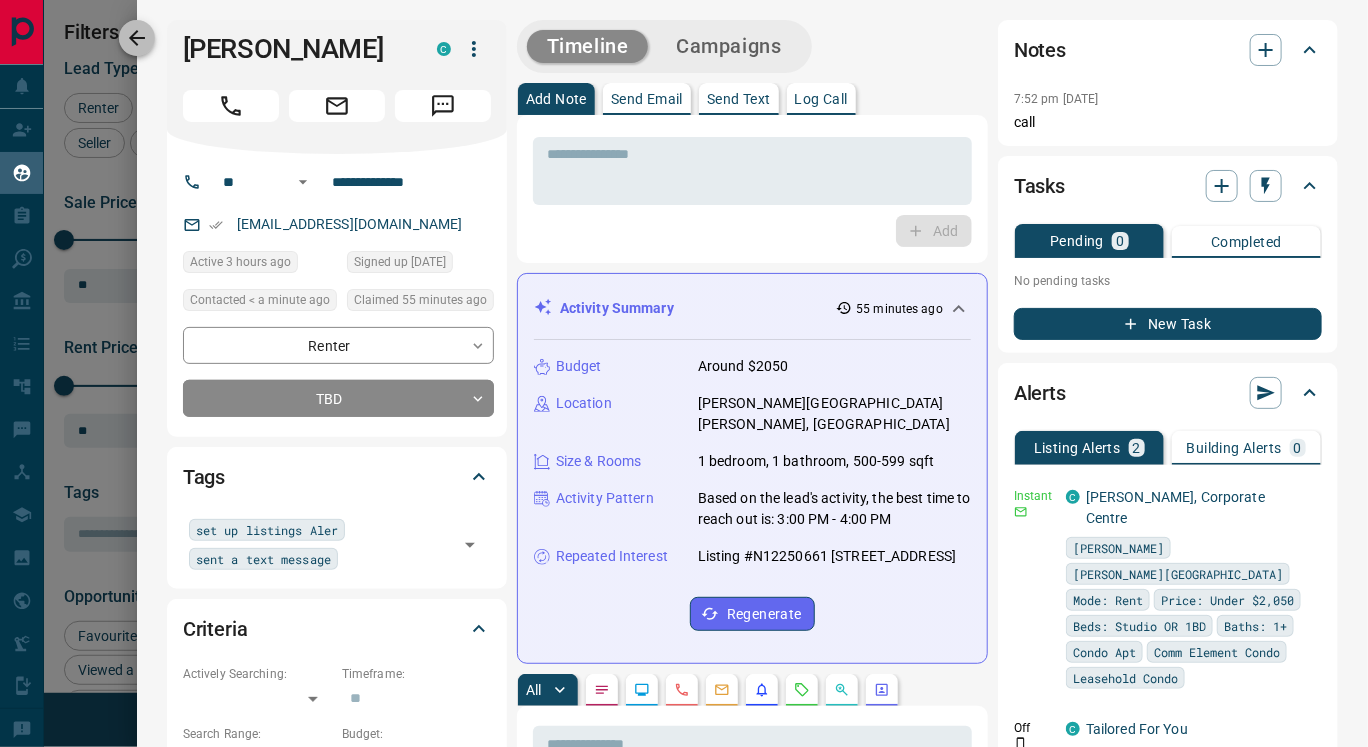 click 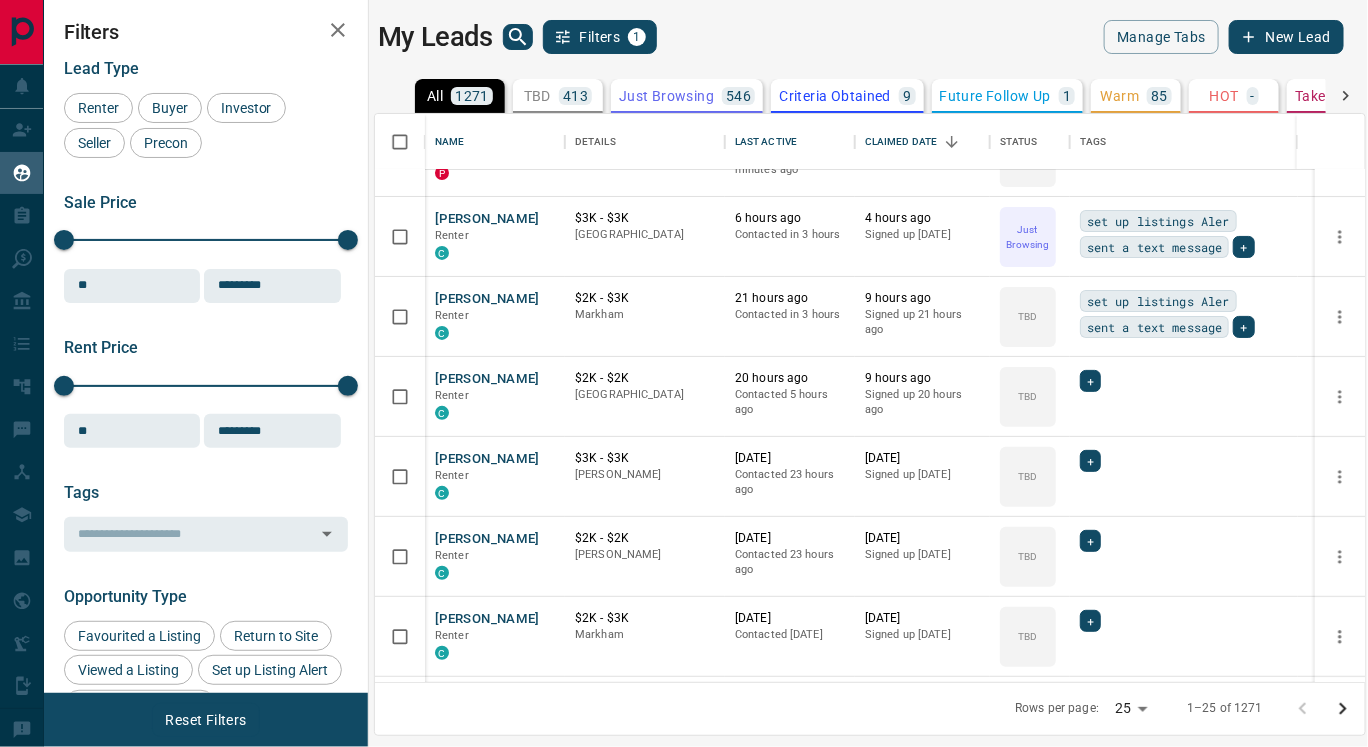 scroll, scrollTop: 167, scrollLeft: 0, axis: vertical 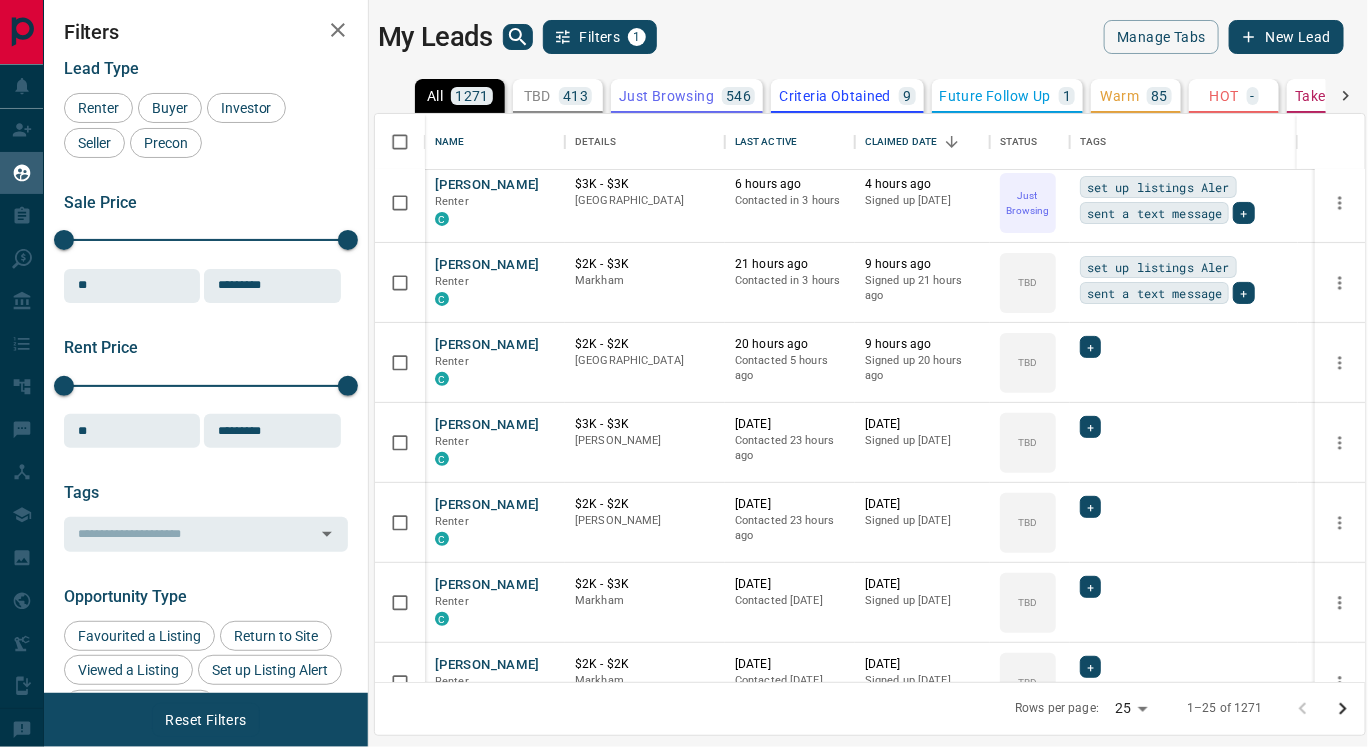 click on "Lead Transfers Claim Leads My Leads Tasks Opportunities Deals Campaigns Automations Messages Broker Bay Training Media Services Agent Resources Precon Worksheet Mobile Apps Disclosure Logout My Leads Filters 1 Manage Tabs New Lead All 1271 TBD 413 Do Not Contact - Not Responsive 142 Bogus 6 Just Browsing 546 Criteria Obtained 9 Future Follow Up 1 Warm 85 HOT - Taken on Showings - Submitted Offer - Client 69 Name Details Last Active Claimed Date Status Tags Zenah Hussun Renter C $2K - $2[PERSON_NAME] 3 hours ago Contacted in 3 hours 55 minutes ago Signed up [DATE] TBD set up listings Aler sent a text message + Artem Gavrylyshyn Renter P $2K - $3K [PERSON_NAME] [DATE] Contacted 19 minutes ago 4 hours ago Signed up [DATE] TBD + [PERSON_NAME] C $3K - $3K [GEOGRAPHIC_DATA] 6 hours ago Contacted in 3 hours 4 hours ago Signed up [DATE] Just Browsing set up listings Aler sent a text message + [PERSON_NAME] C $2K - $3K [PERSON_NAME] 21 hours ago Contacted in 3 hours 9 hours ago Signed up 21 hours ago TBD + C +" at bounding box center [684, 361] 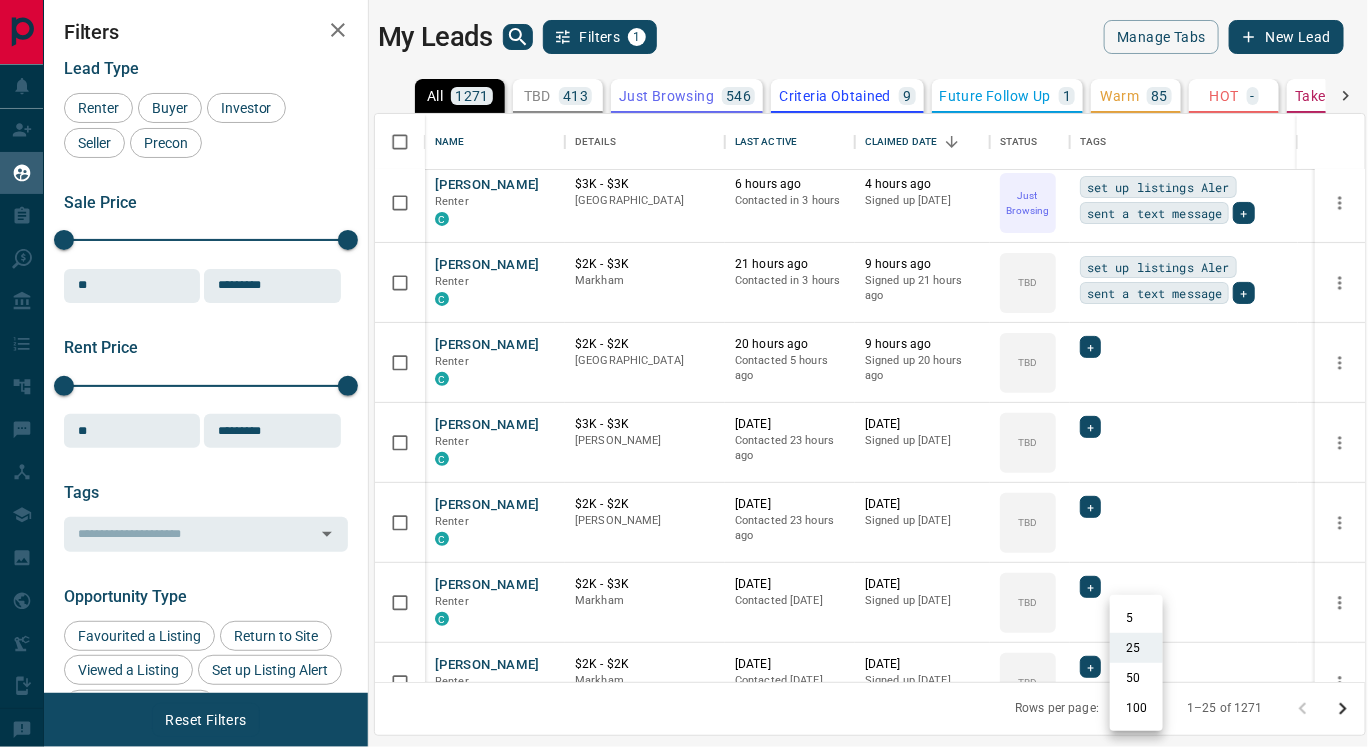 click on "100" at bounding box center (1136, 708) 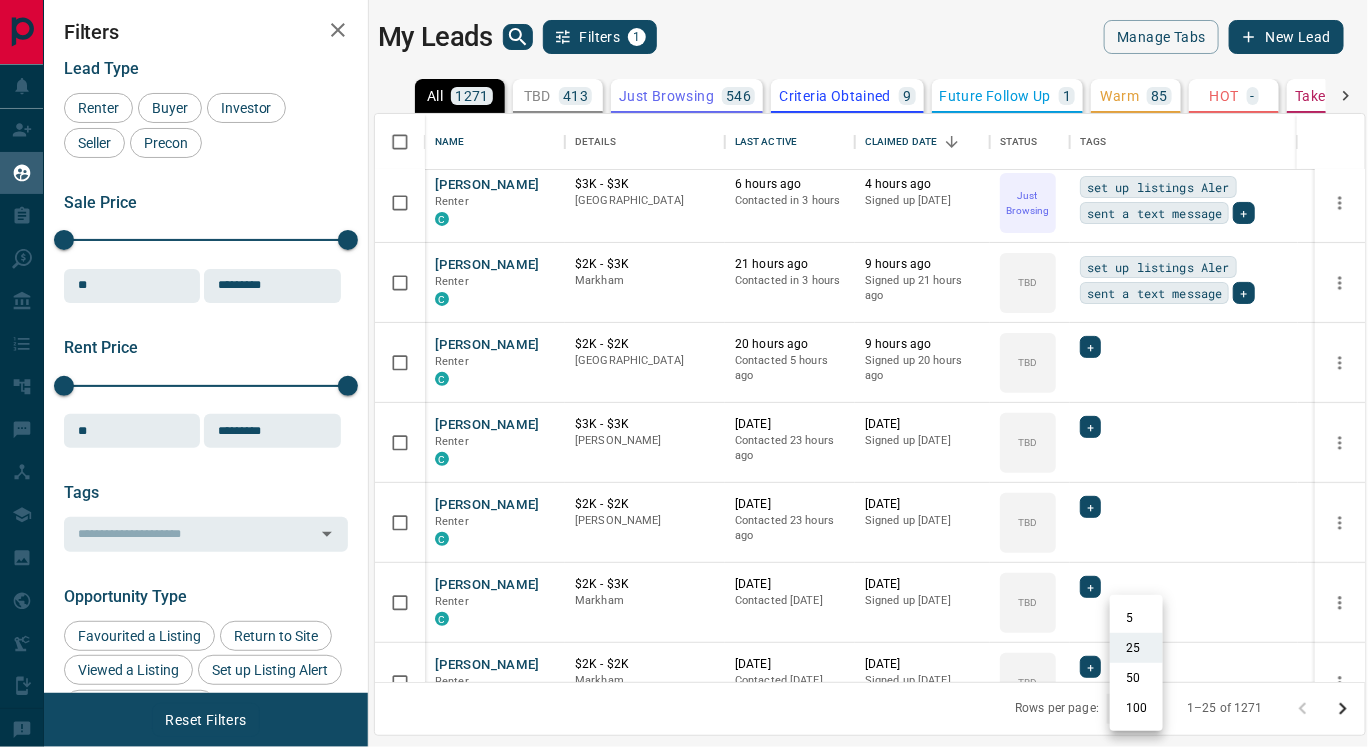 type on "***" 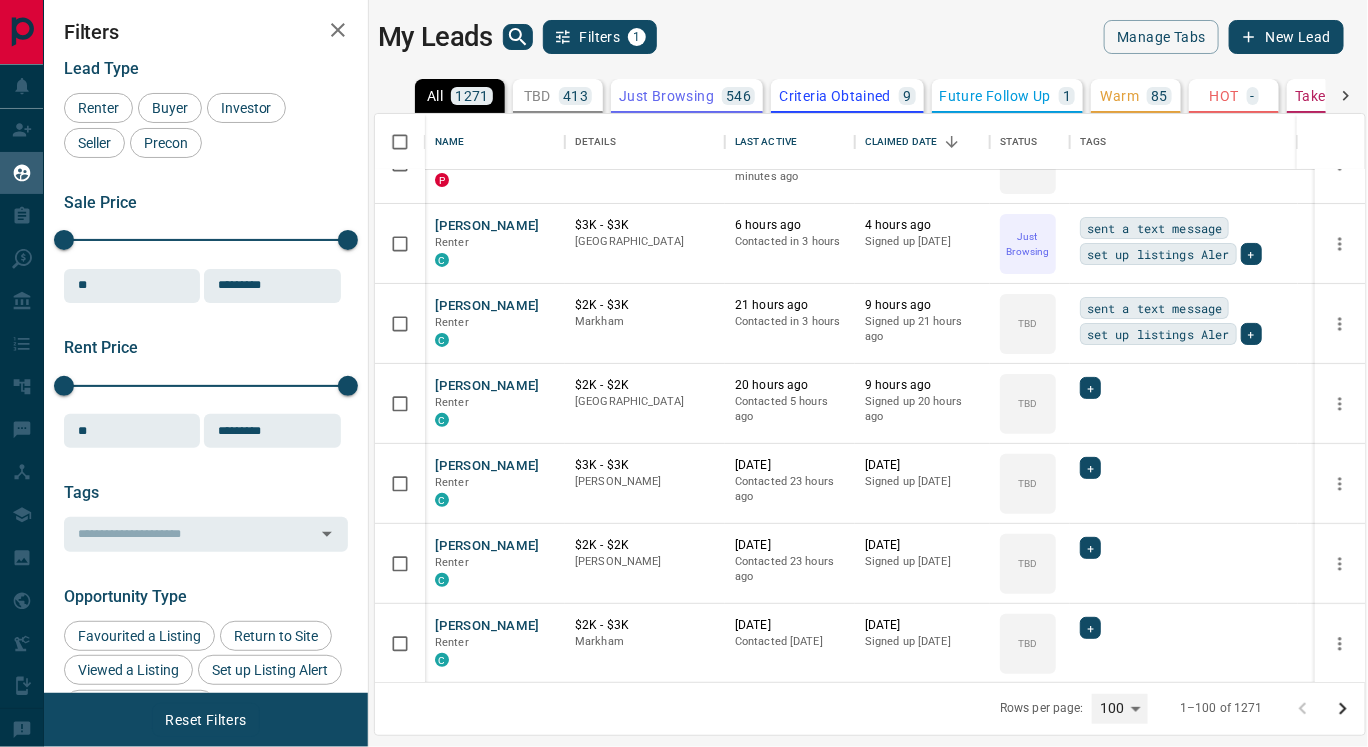 scroll, scrollTop: 127, scrollLeft: 0, axis: vertical 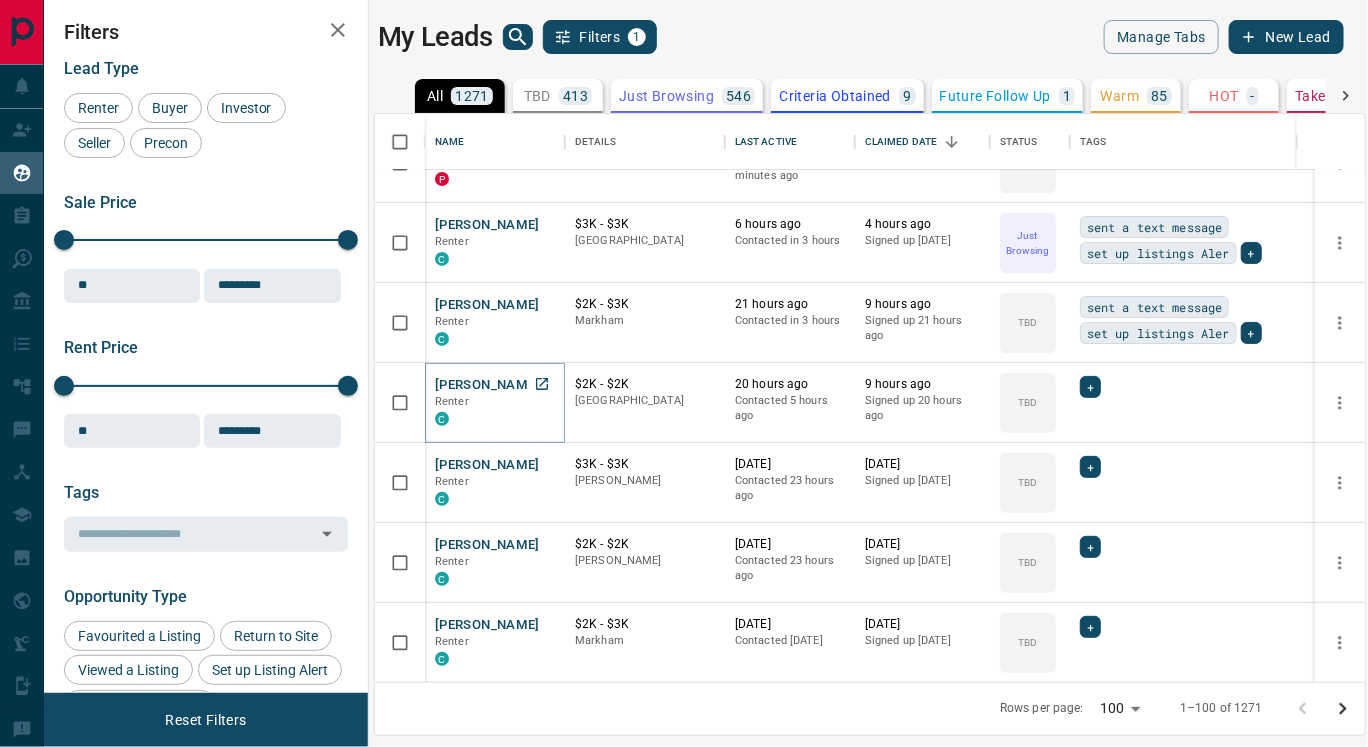 click on "[PERSON_NAME]" at bounding box center [487, 385] 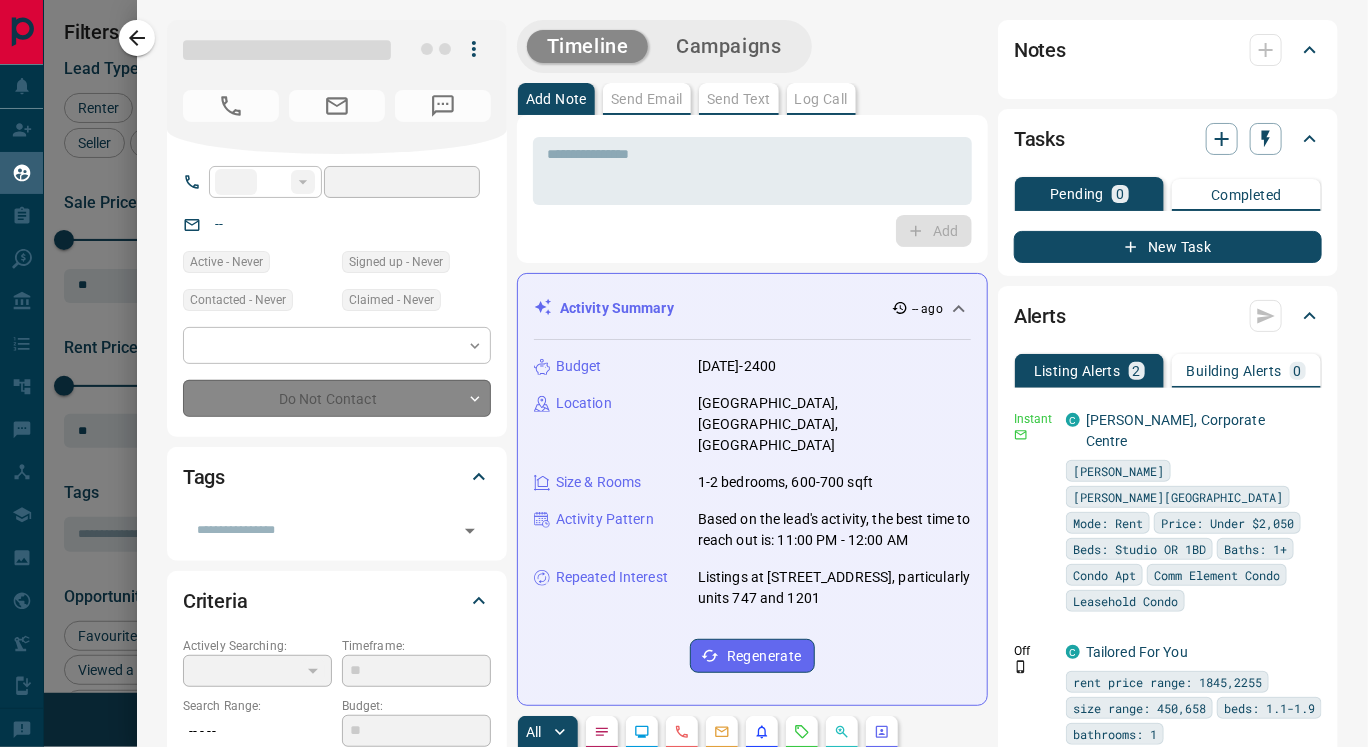 type on "**" 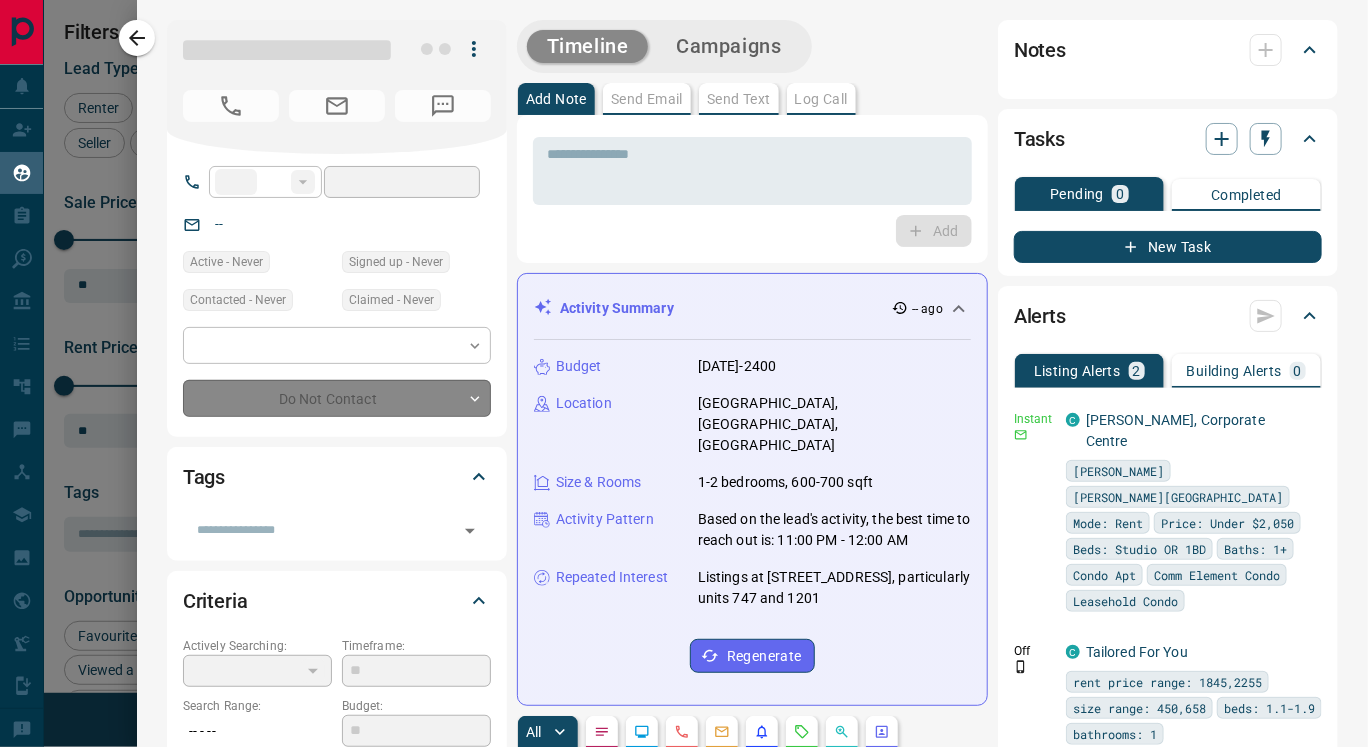 type on "**********" 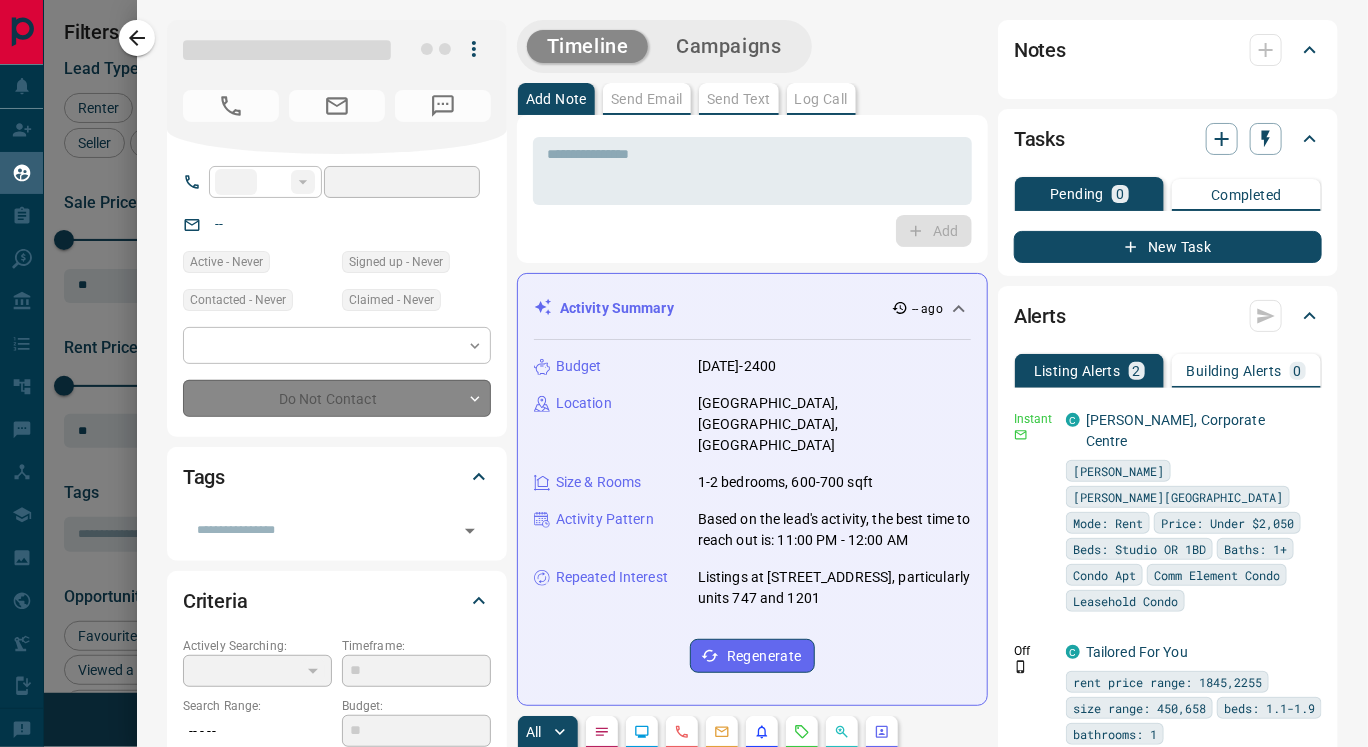 type on "**********" 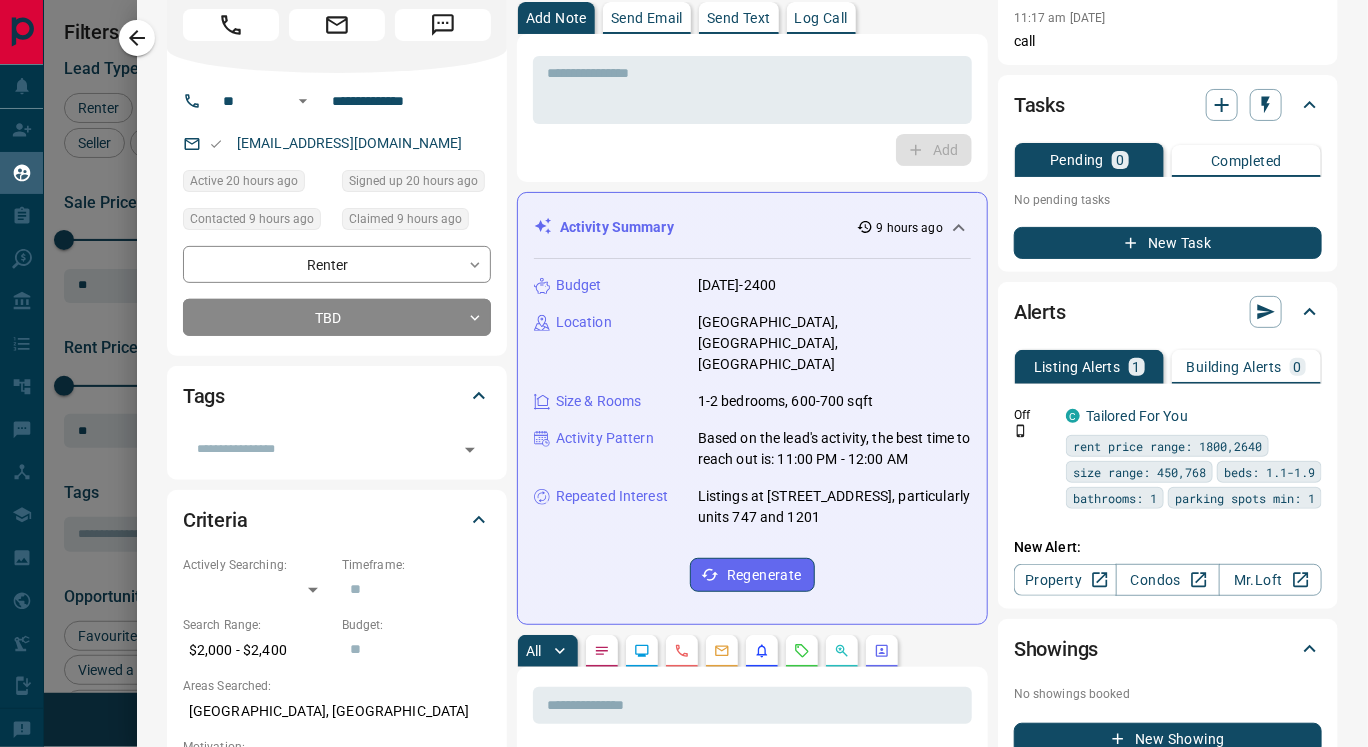 scroll, scrollTop: 72, scrollLeft: 0, axis: vertical 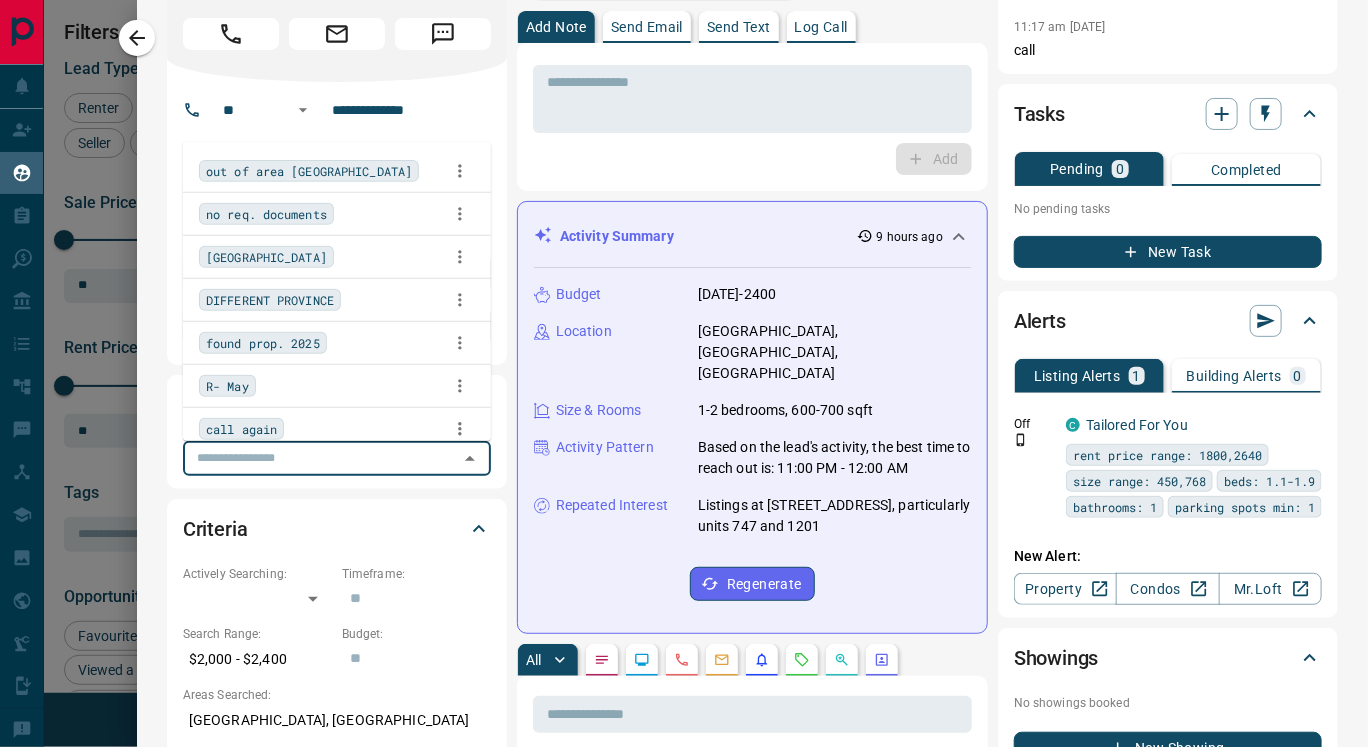 click at bounding box center [320, 458] 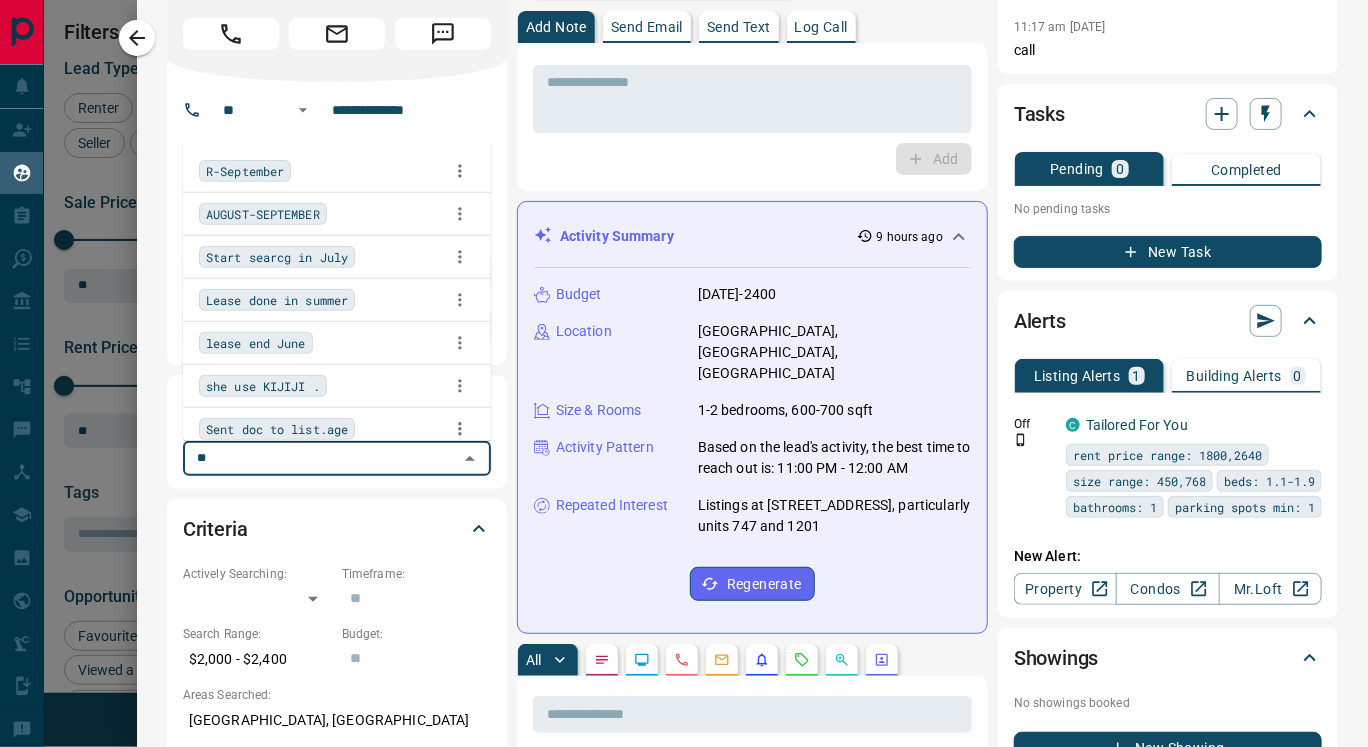 type on "***" 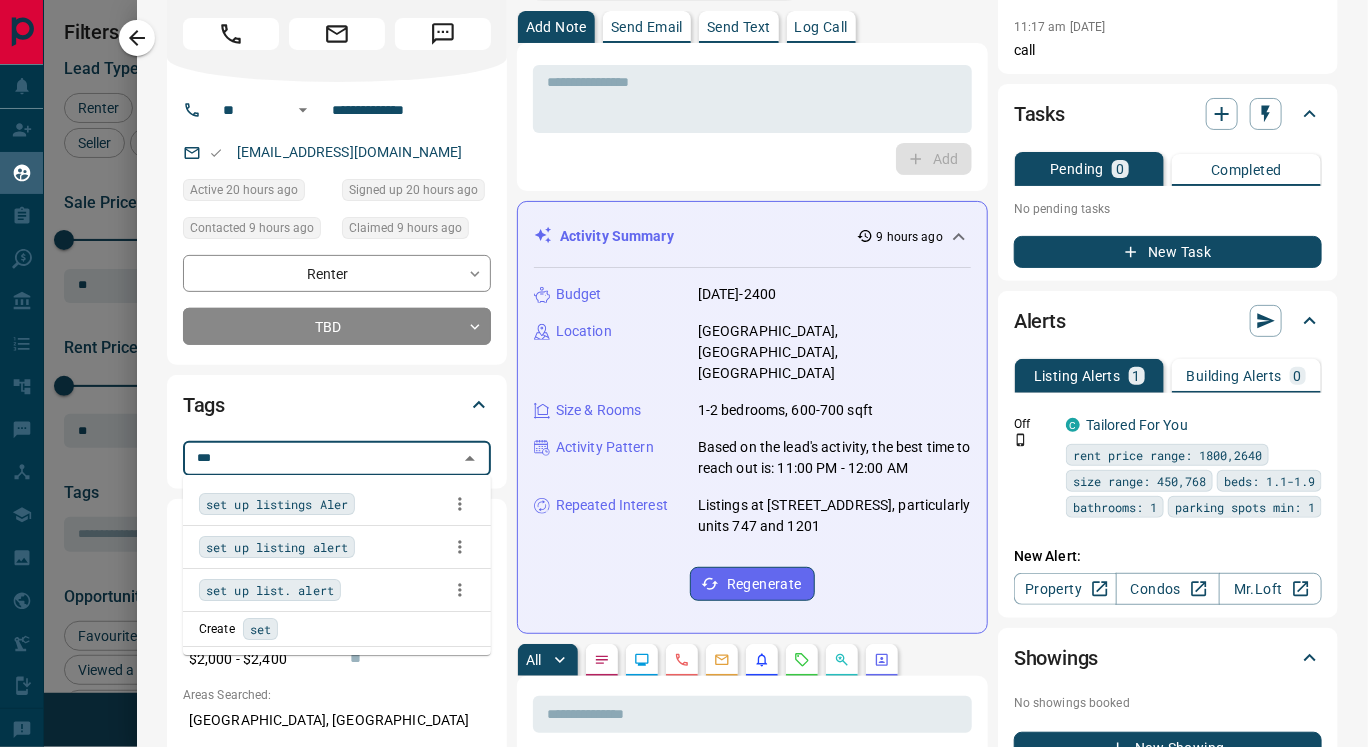 click on "set up listings Aler" at bounding box center (277, 504) 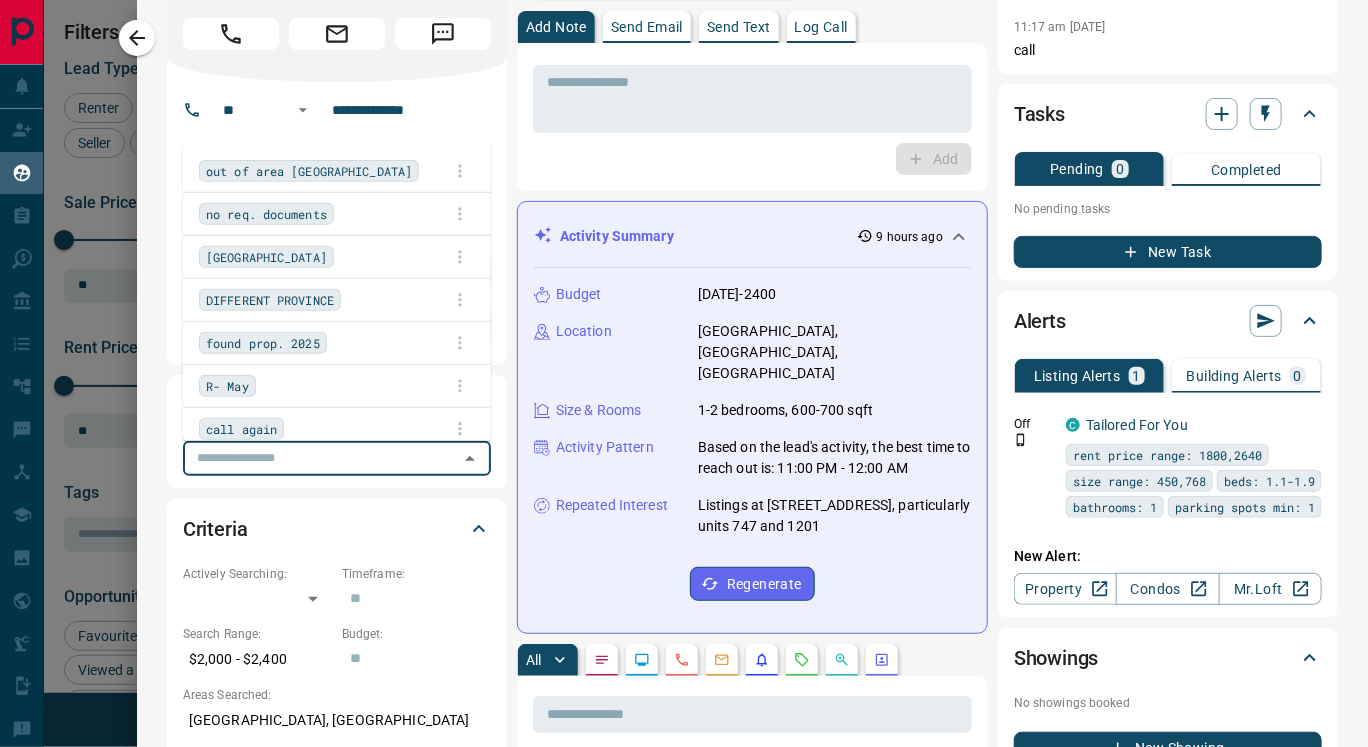 scroll, scrollTop: 552, scrollLeft: 973, axis: both 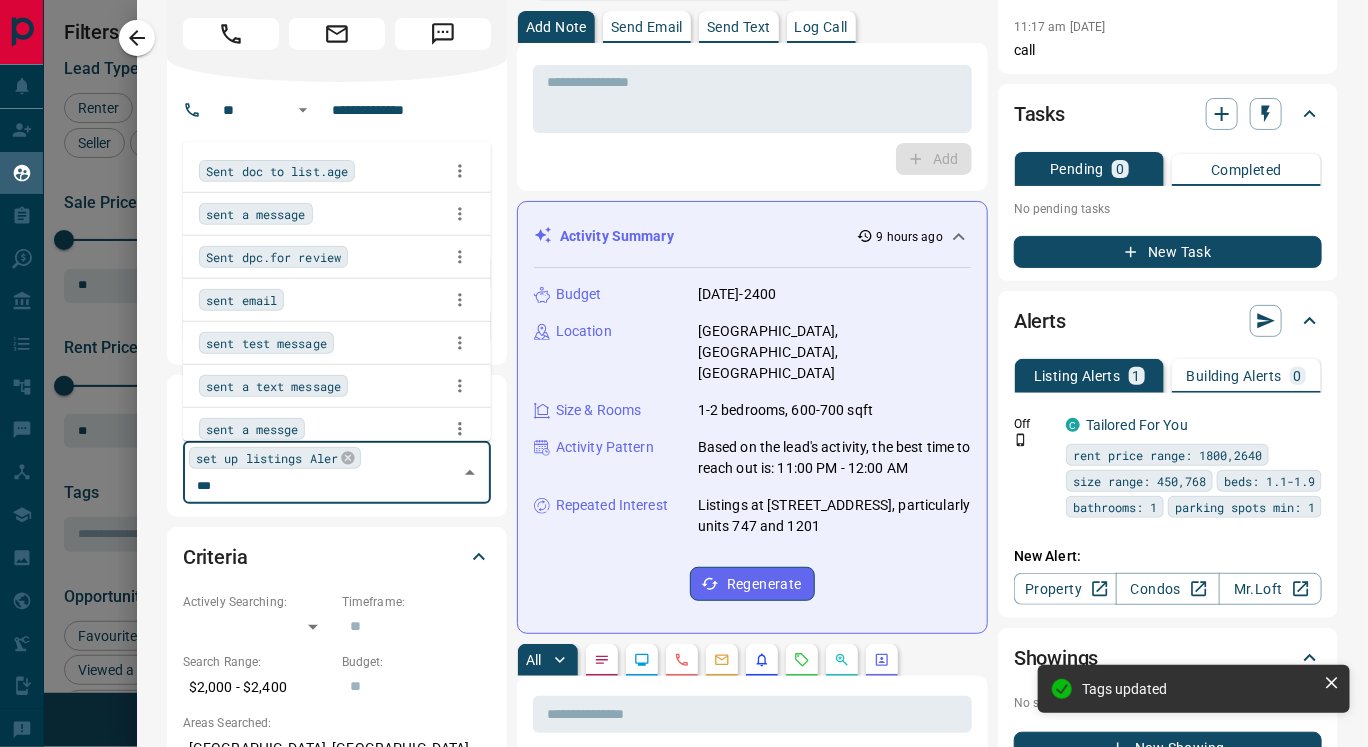 type on "****" 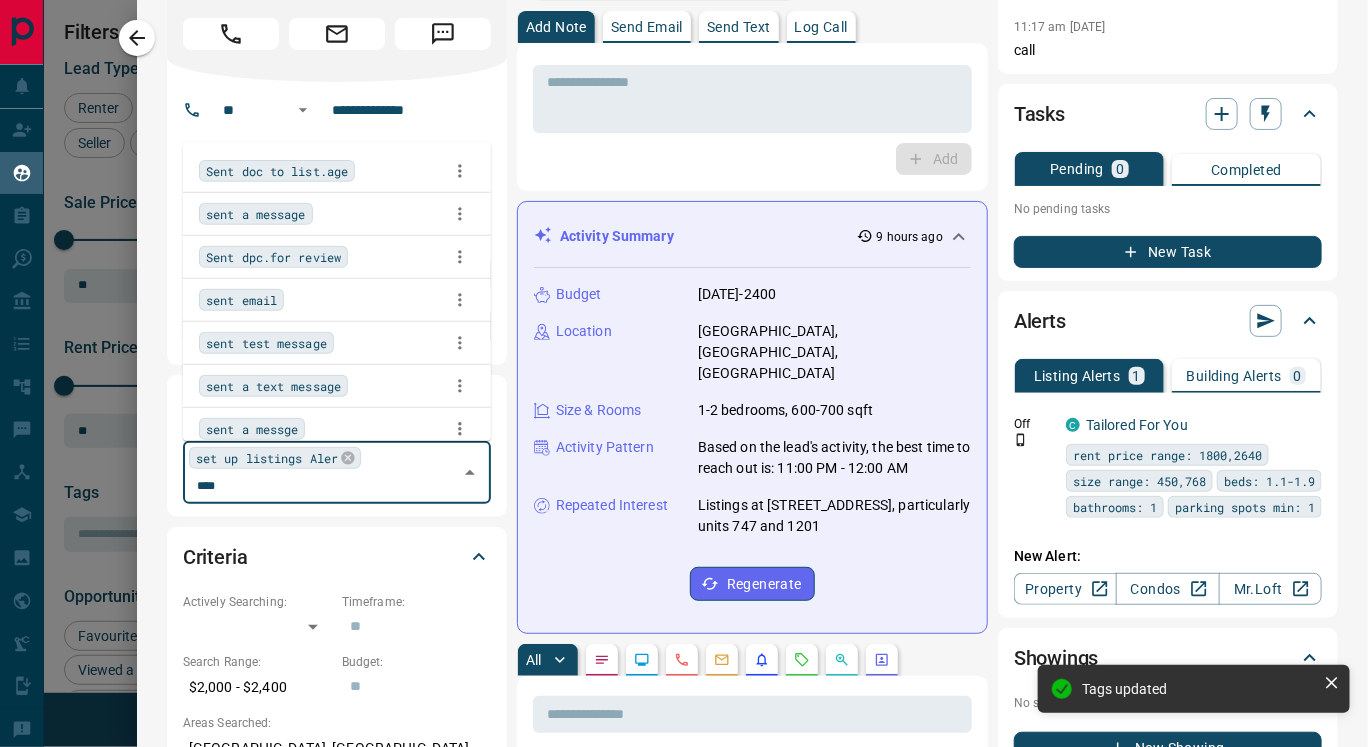 click on "sent a text message" at bounding box center [273, 386] 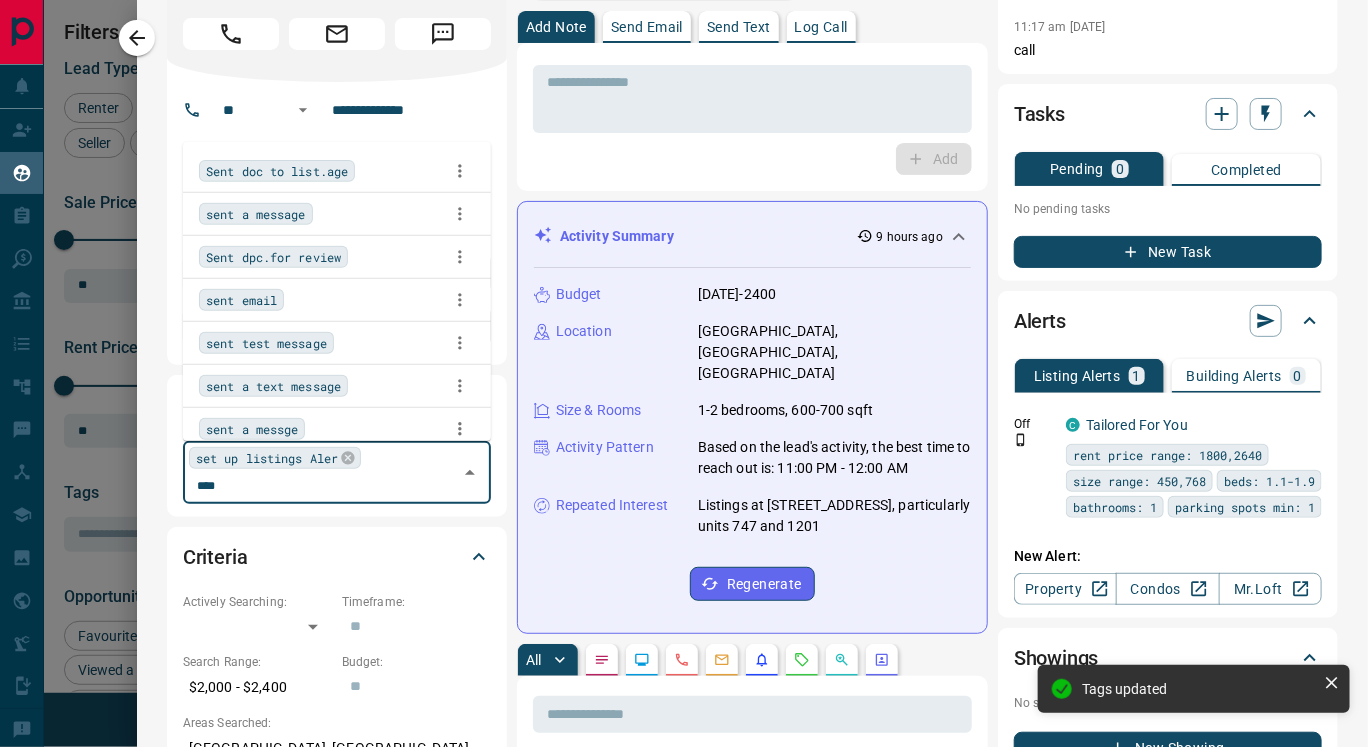 type 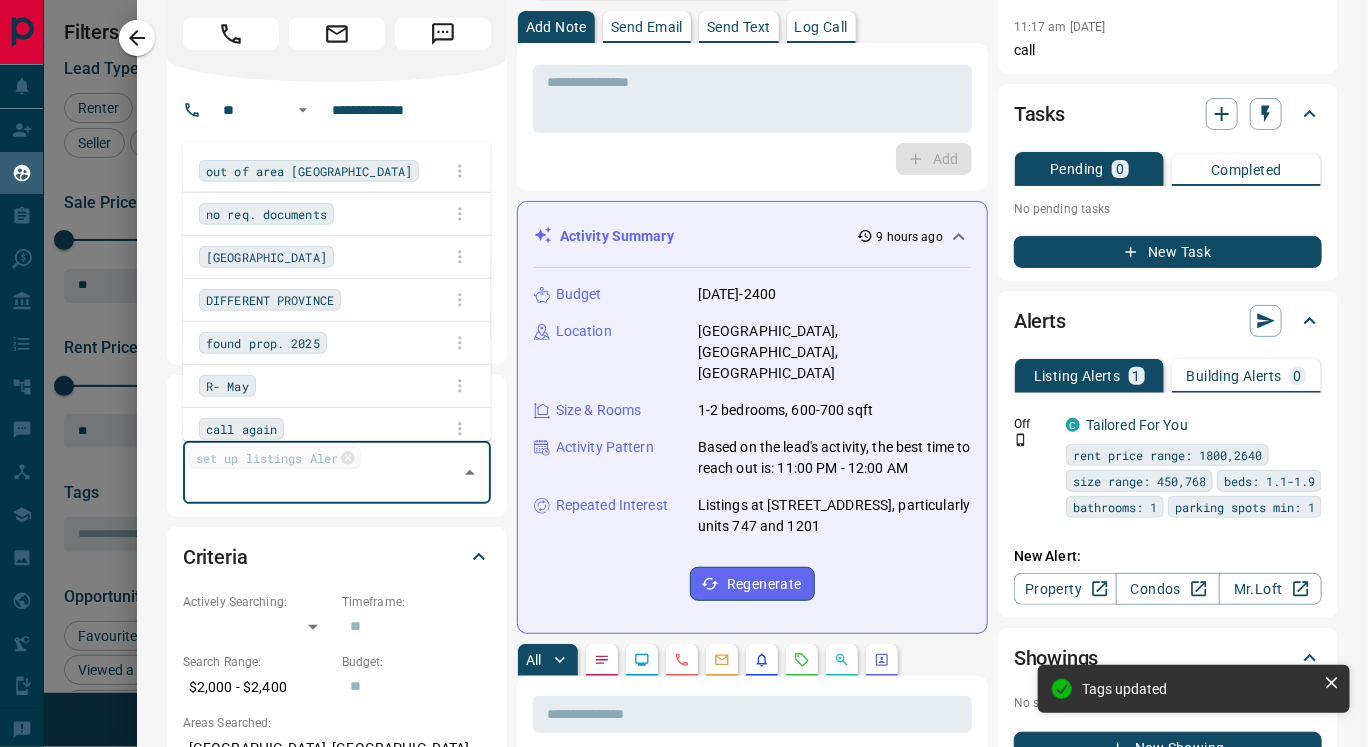 scroll, scrollTop: 2902, scrollLeft: 0, axis: vertical 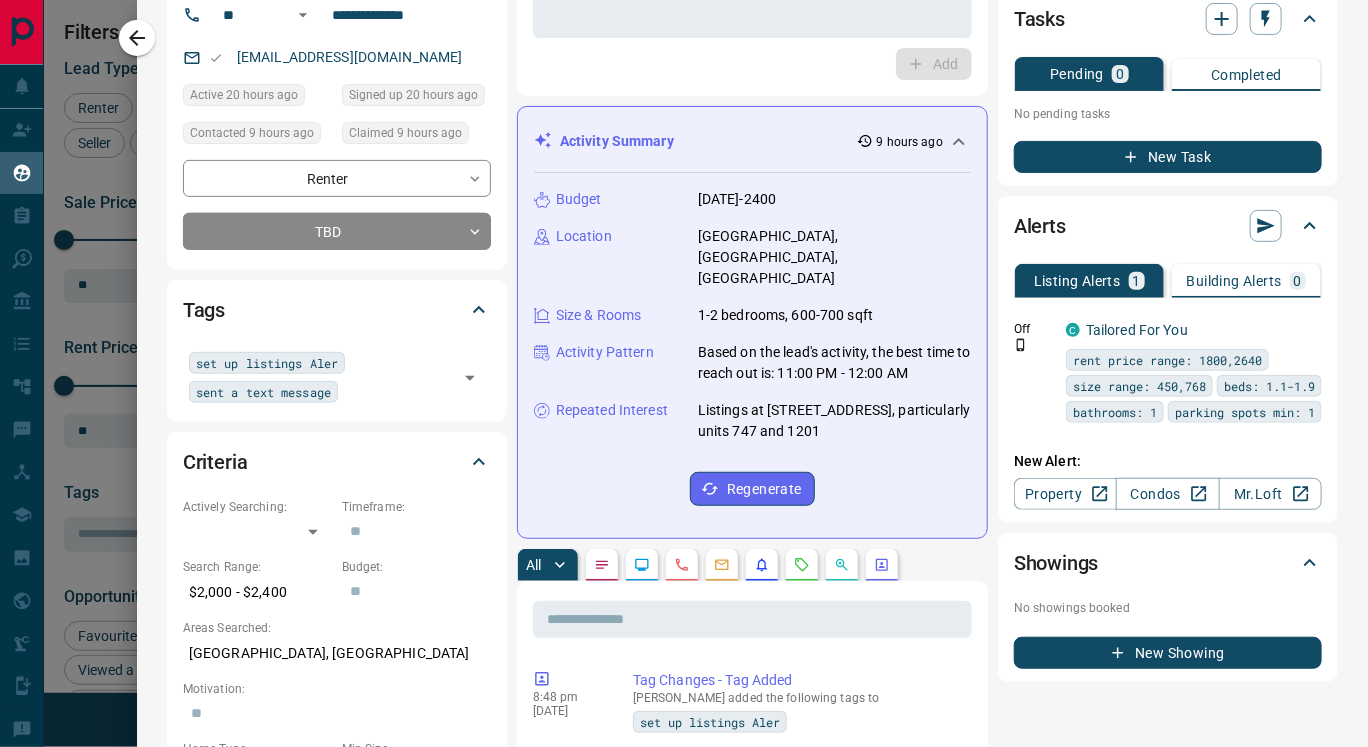 click on "**********" at bounding box center (337, 128) 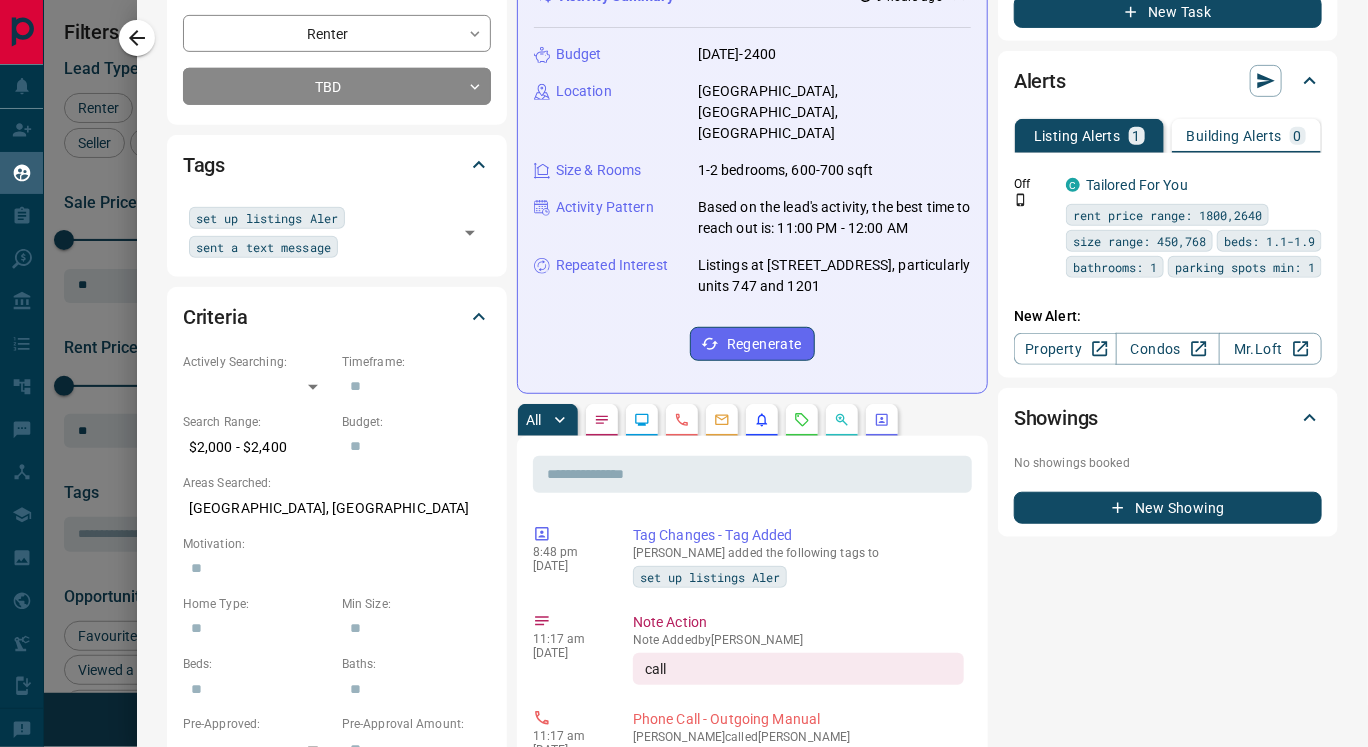 scroll, scrollTop: 315, scrollLeft: 0, axis: vertical 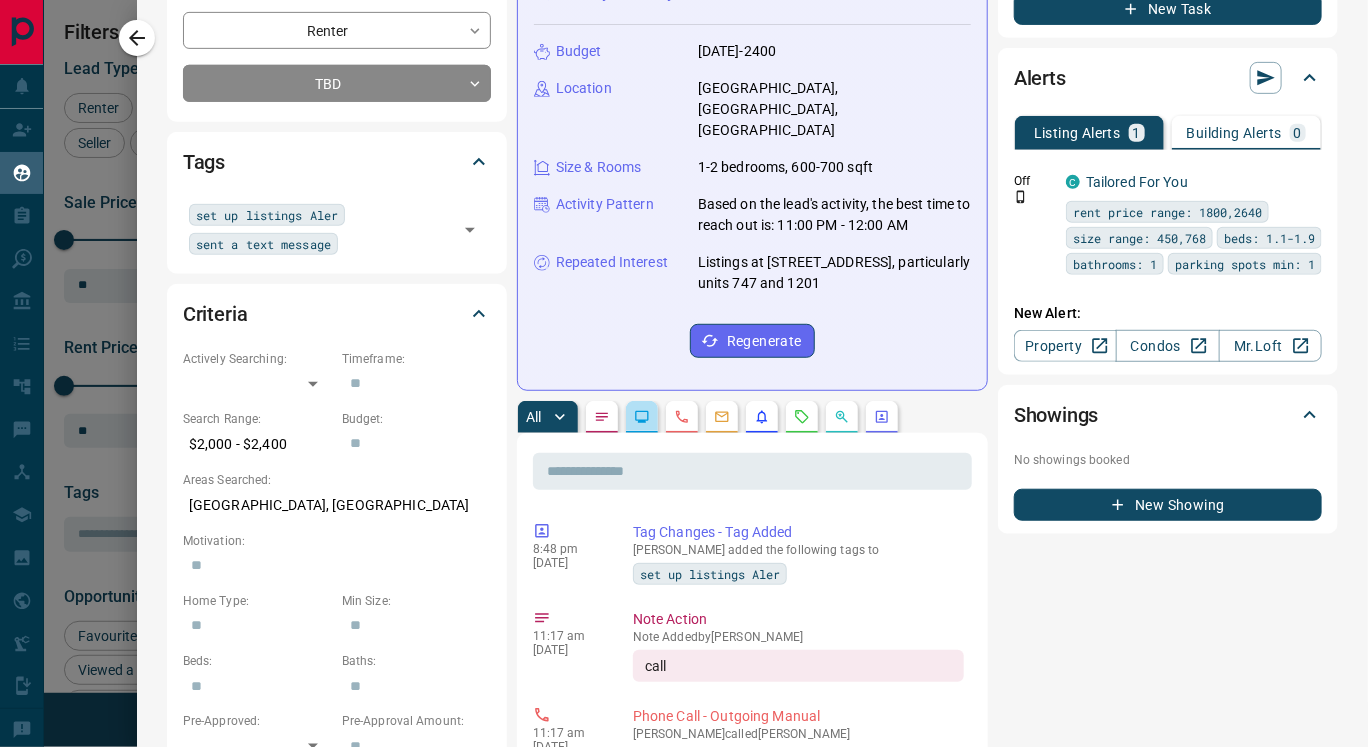 click 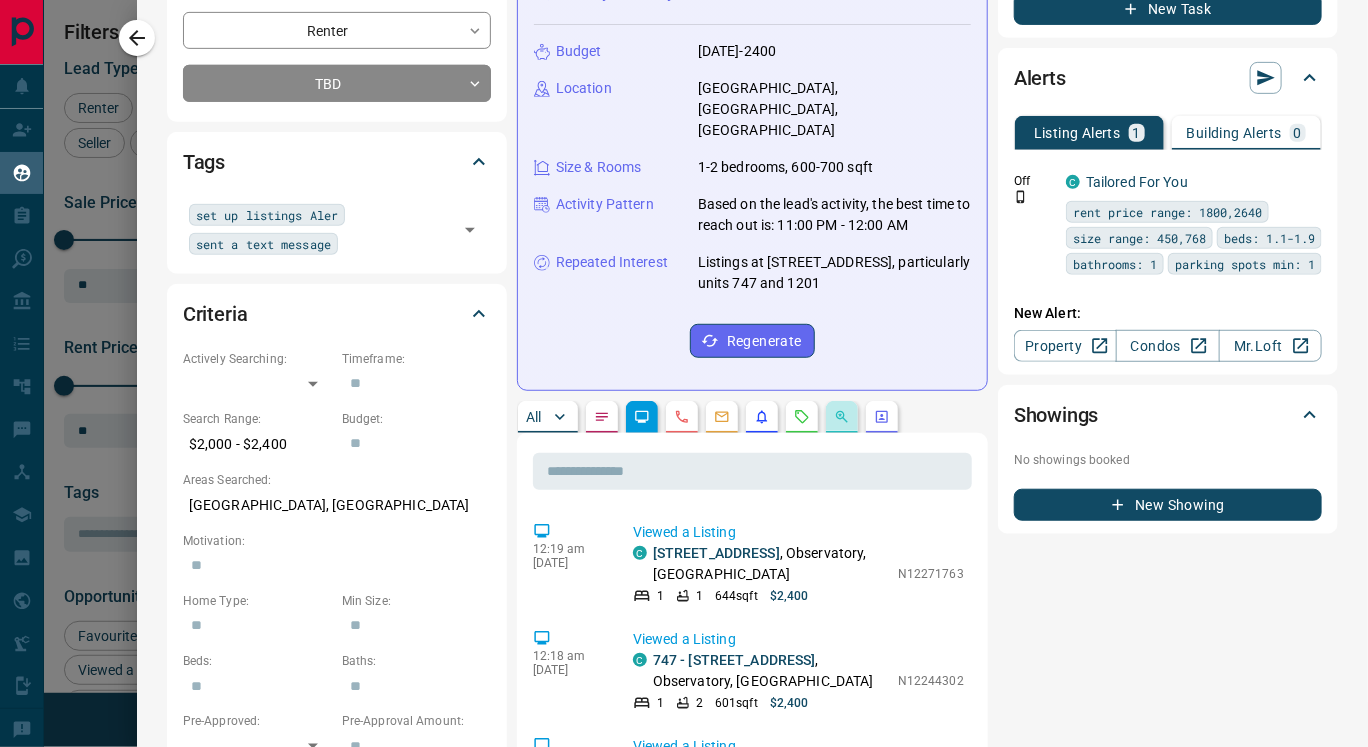 click at bounding box center (842, 417) 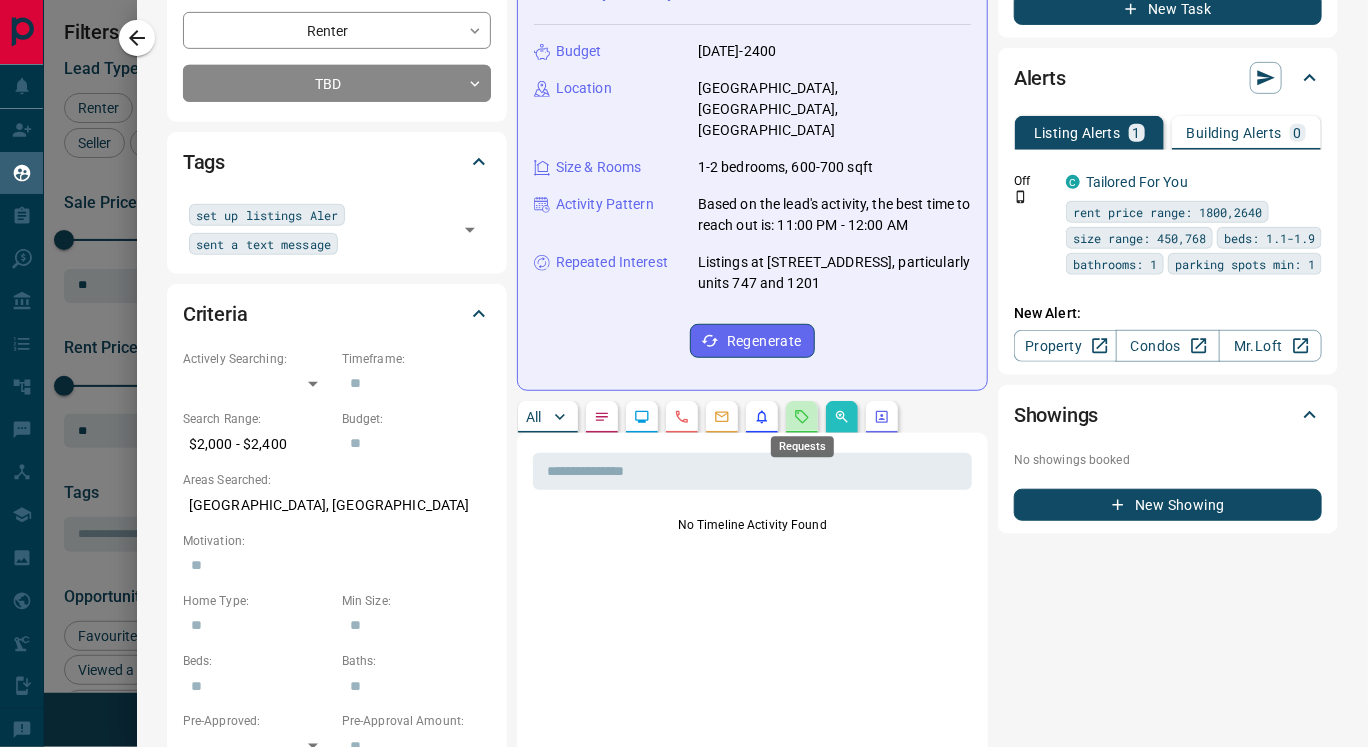 click 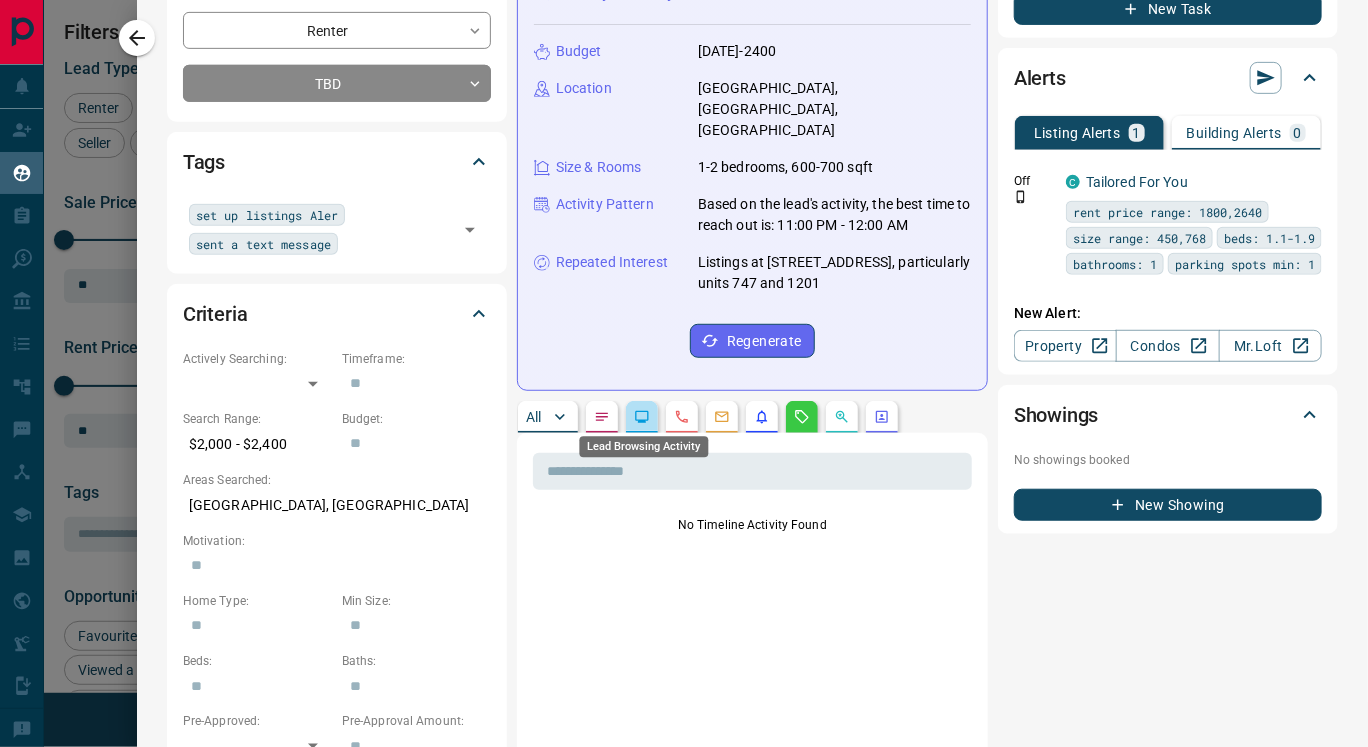 click 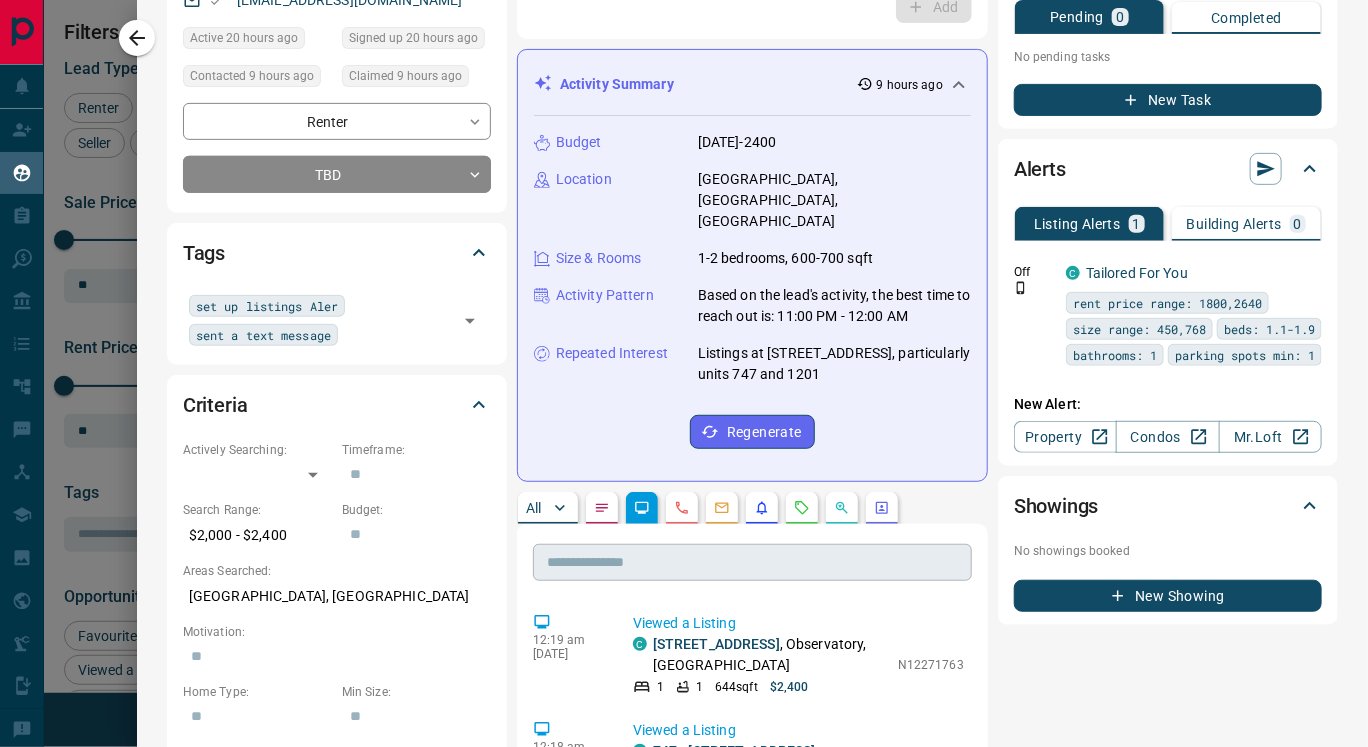 scroll, scrollTop: 219, scrollLeft: 0, axis: vertical 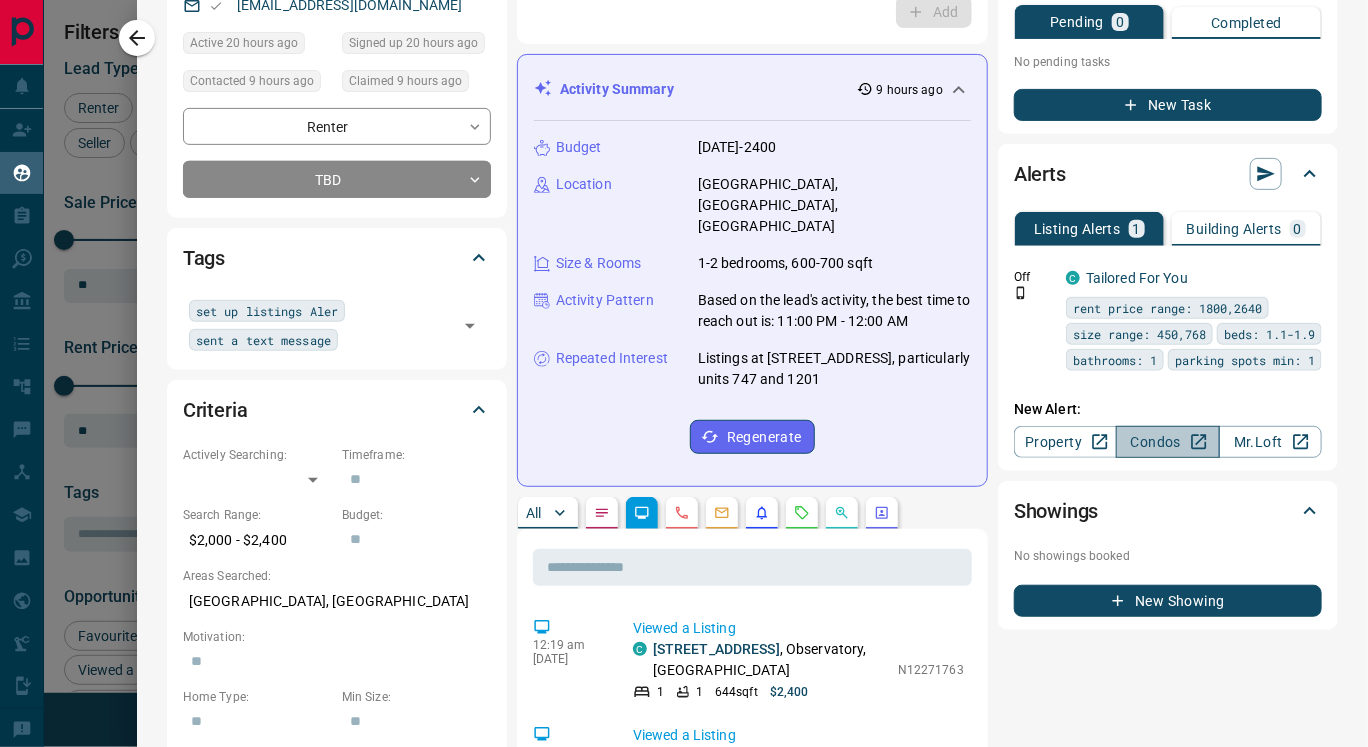 click on "Condos" at bounding box center (1167, 442) 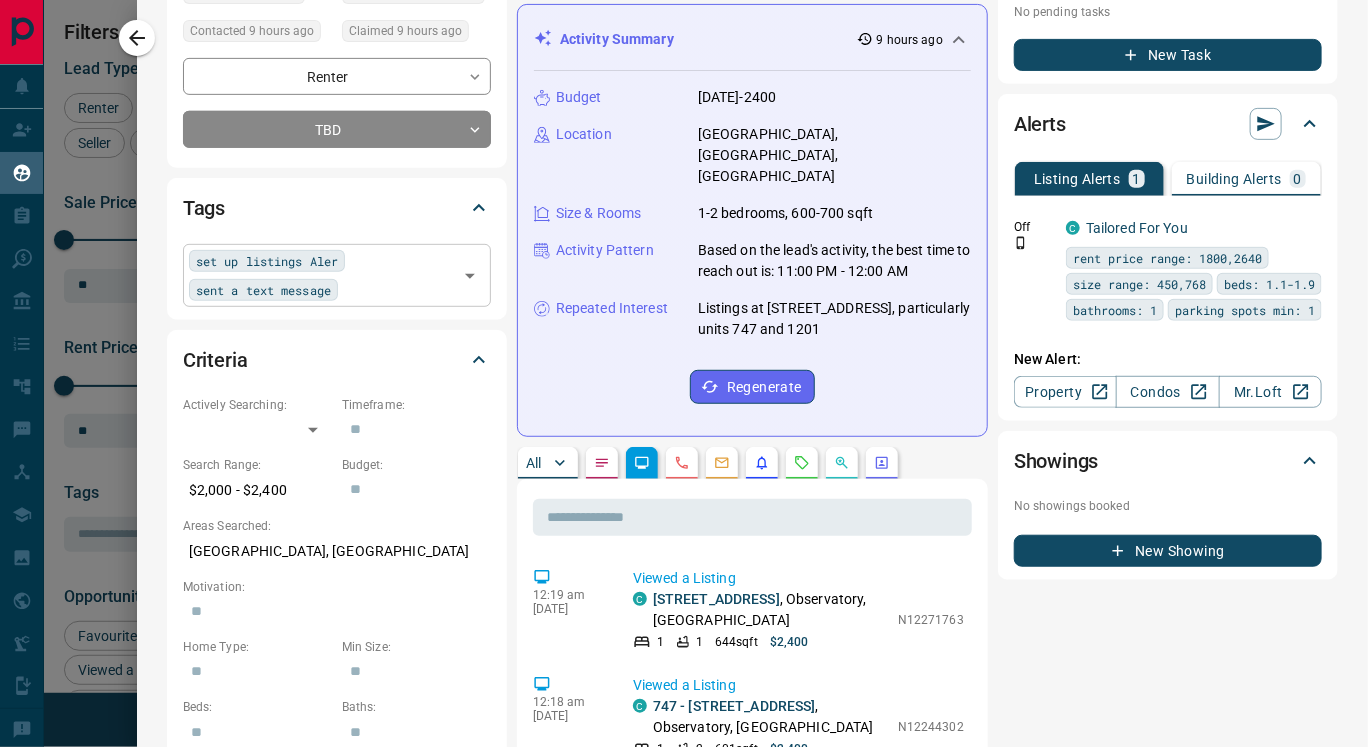 scroll, scrollTop: 264, scrollLeft: 0, axis: vertical 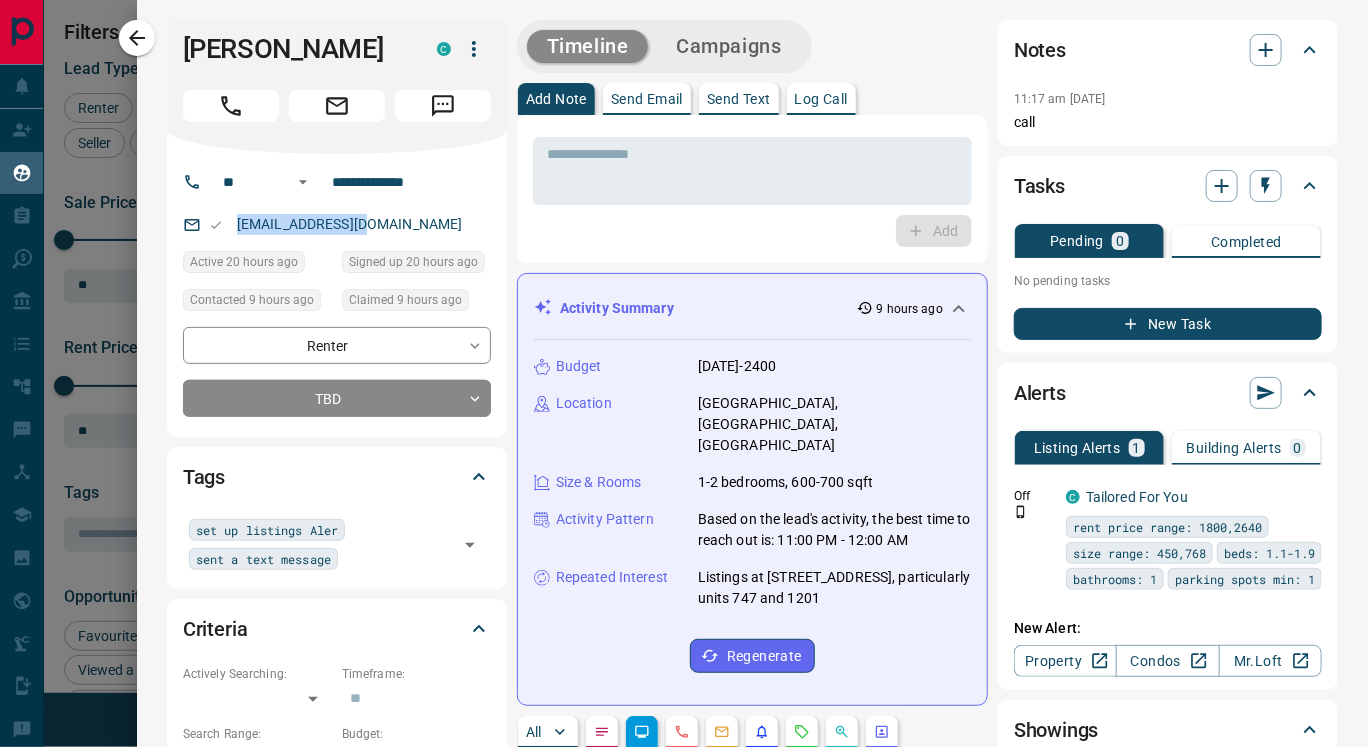 drag, startPoint x: 233, startPoint y: 215, endPoint x: 413, endPoint y: 210, distance: 180.06943 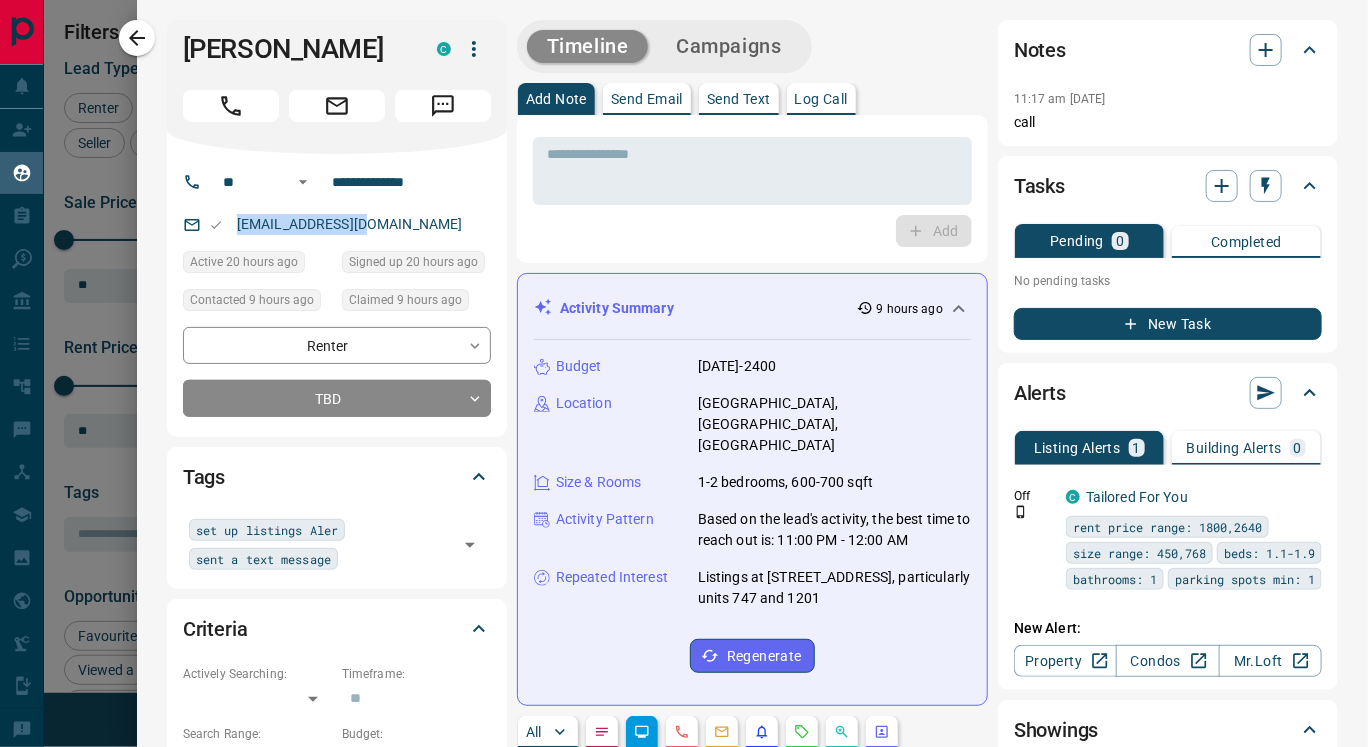 click on "[EMAIL_ADDRESS][DOMAIN_NAME]" at bounding box center (337, 224) 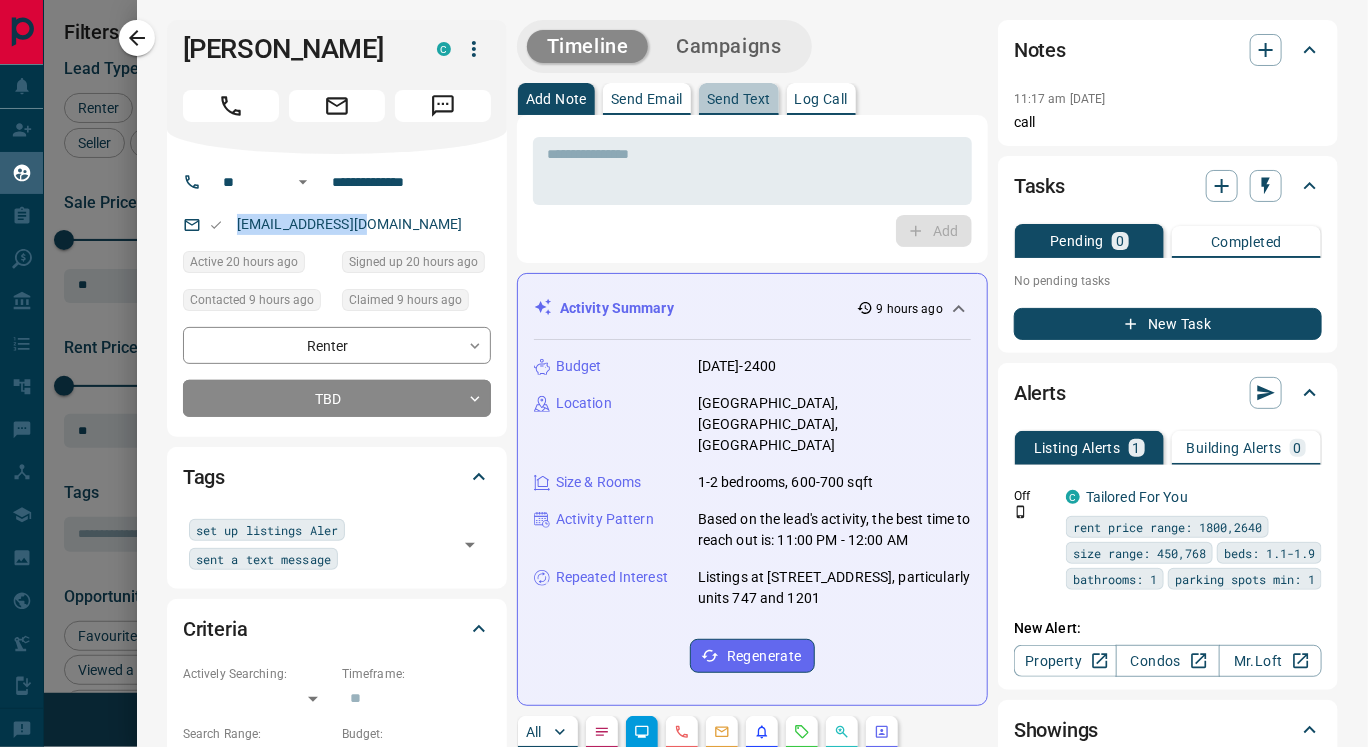 click on "Send Text" at bounding box center (739, 99) 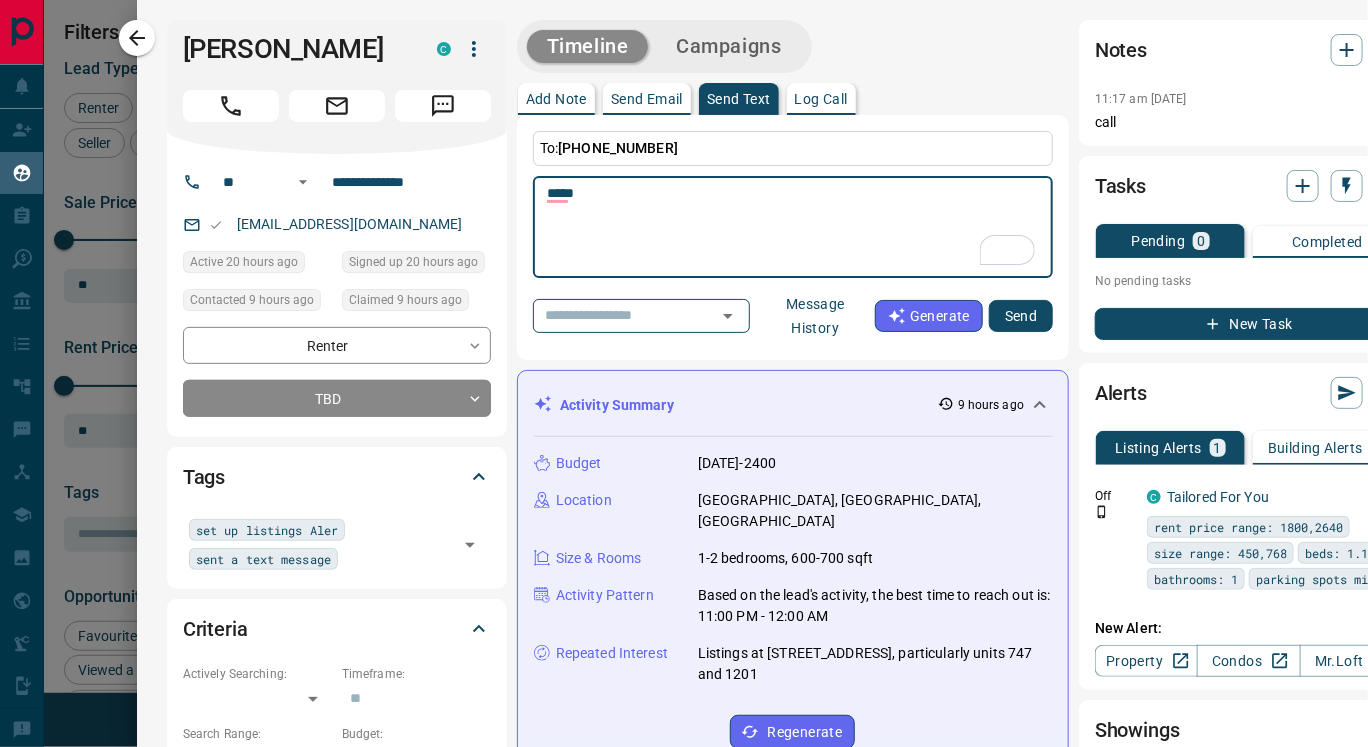 paste on "**********" 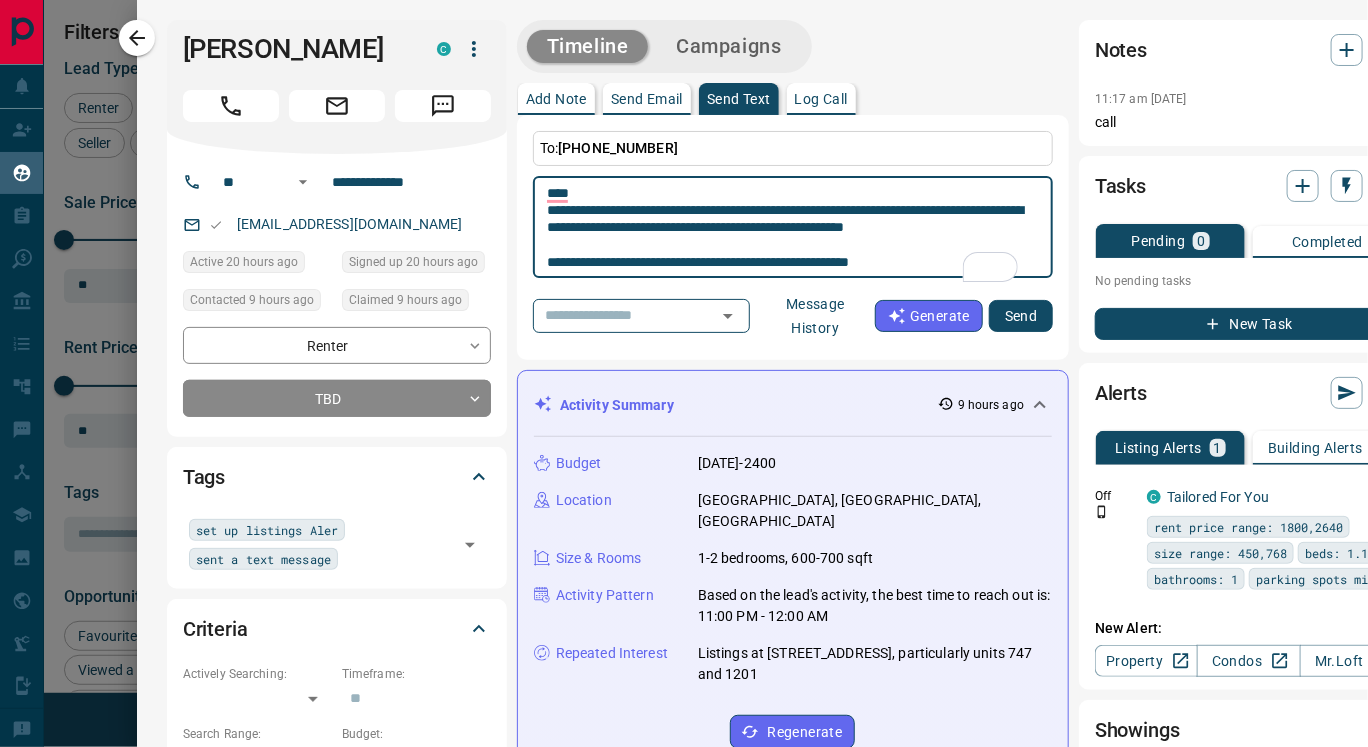 scroll, scrollTop: 311, scrollLeft: 0, axis: vertical 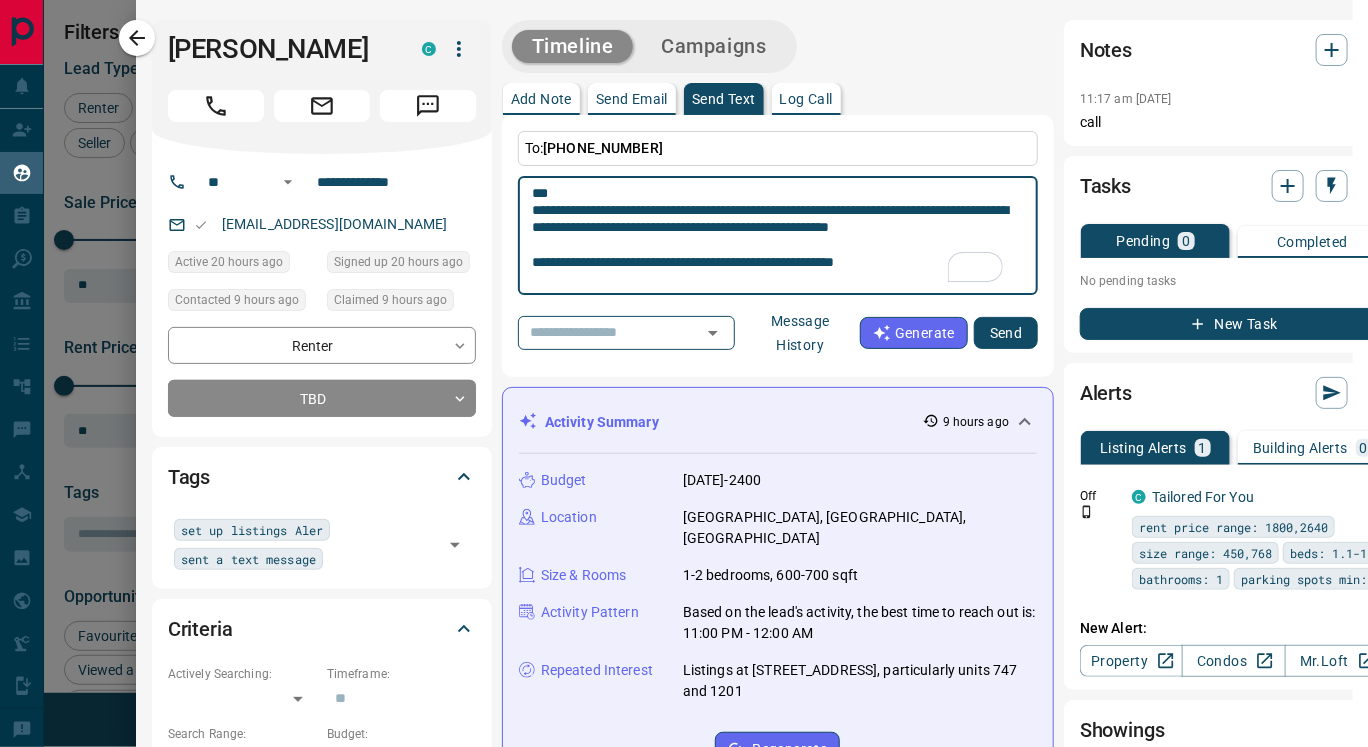 click on "**********" at bounding box center [778, 236] 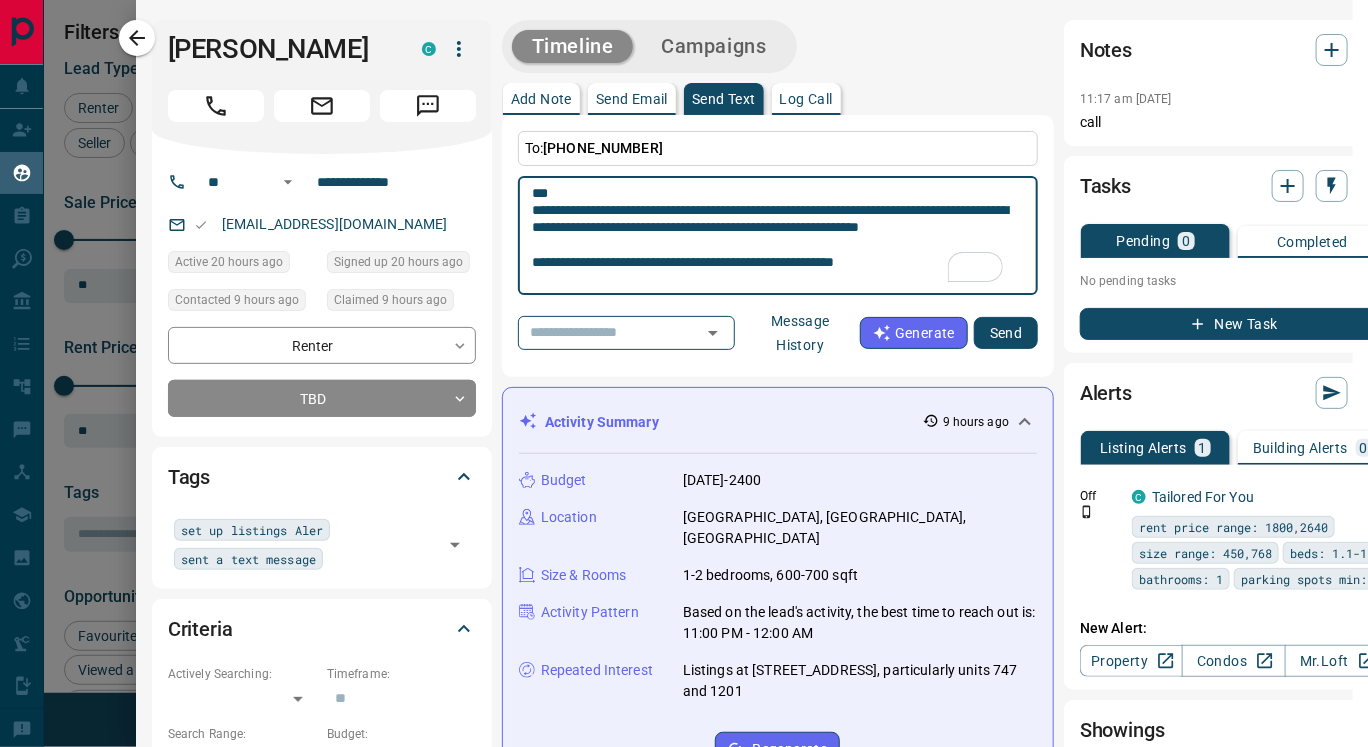 click on "**********" at bounding box center (778, 236) 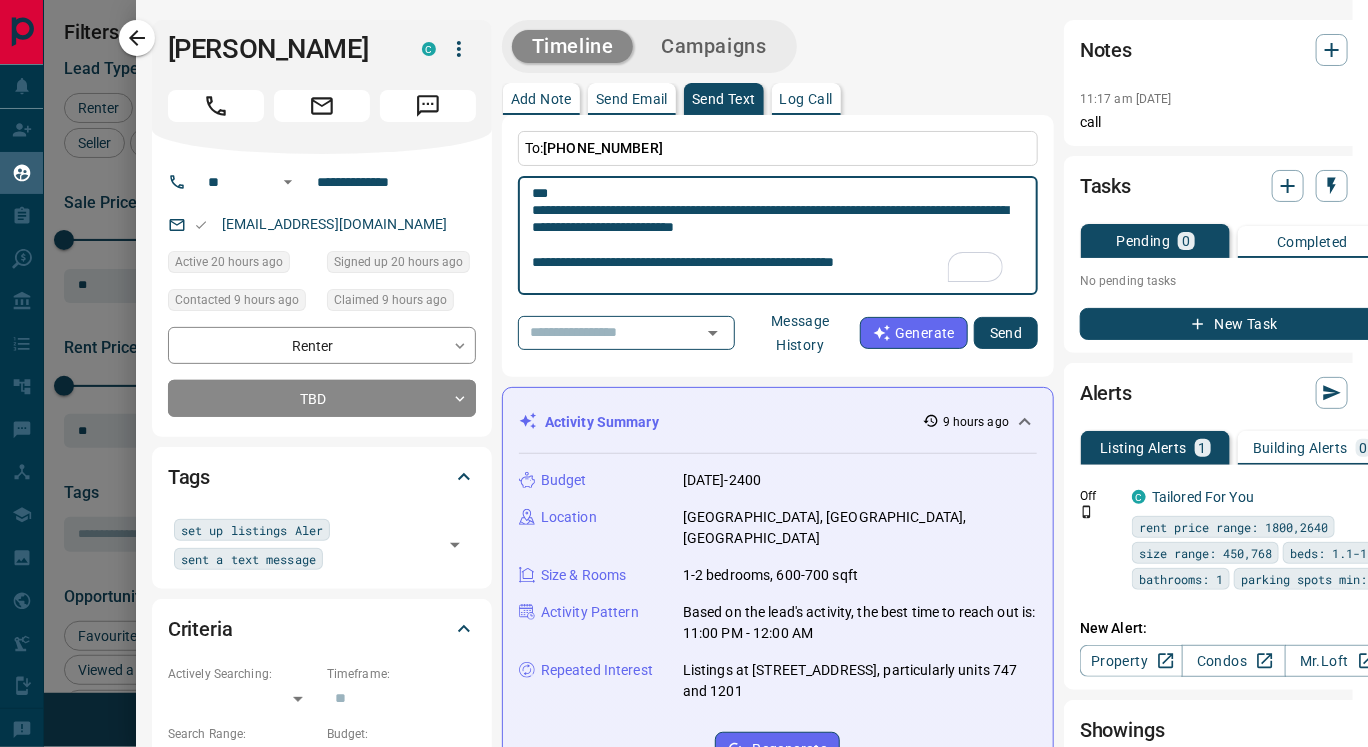 click on "**********" at bounding box center [778, 236] 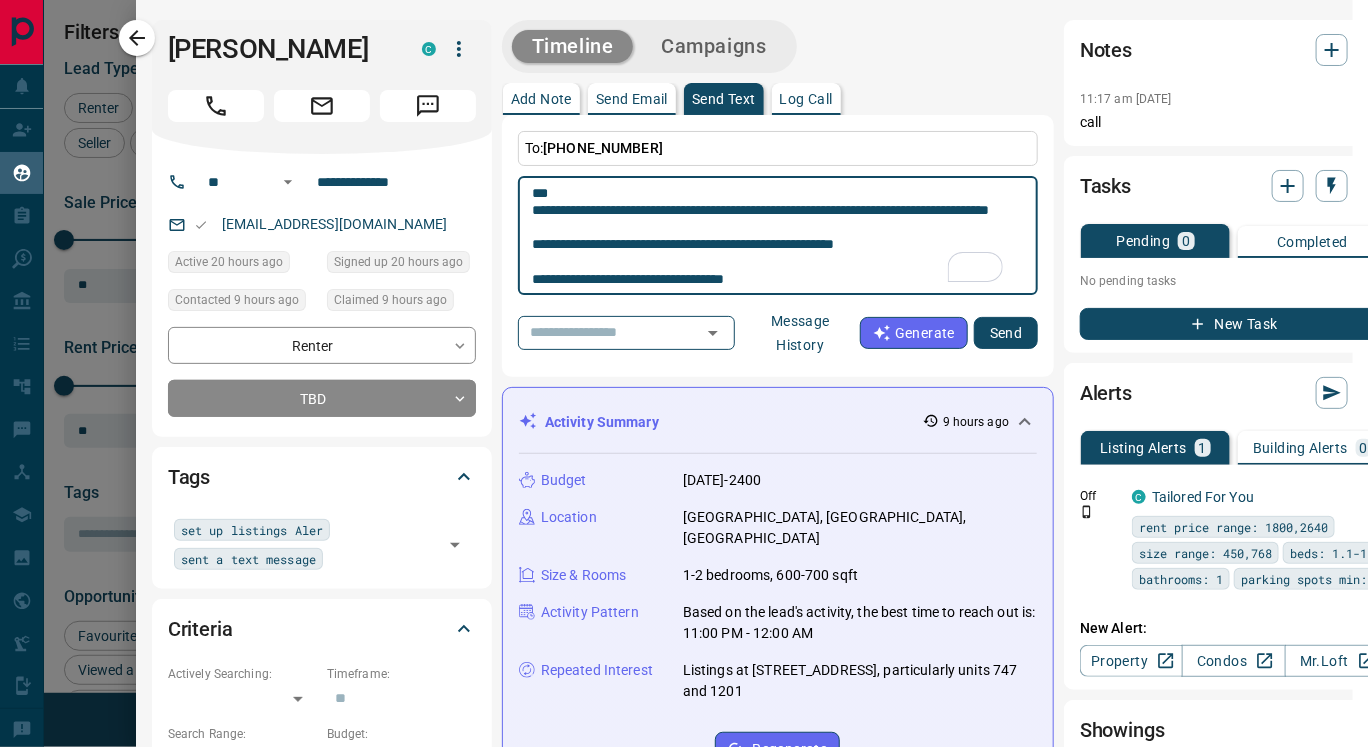 scroll, scrollTop: 44, scrollLeft: 0, axis: vertical 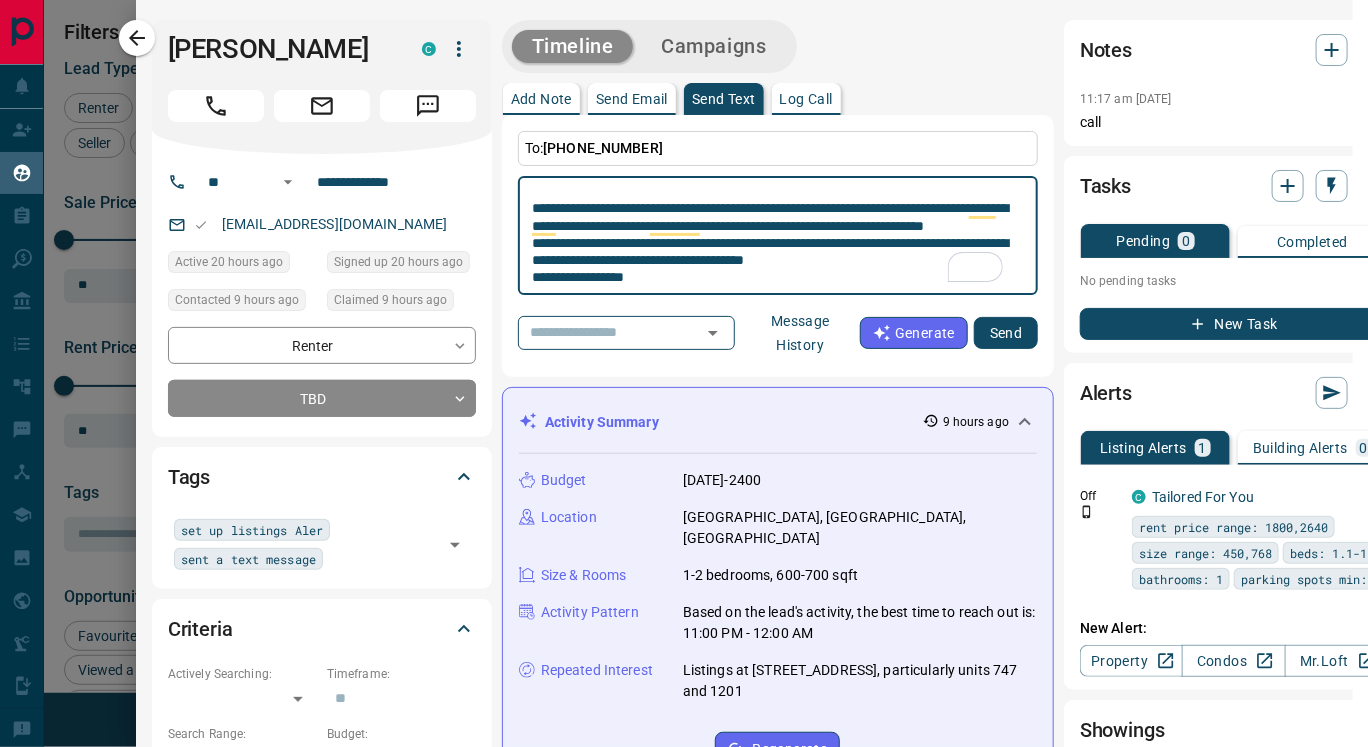 type on "**********" 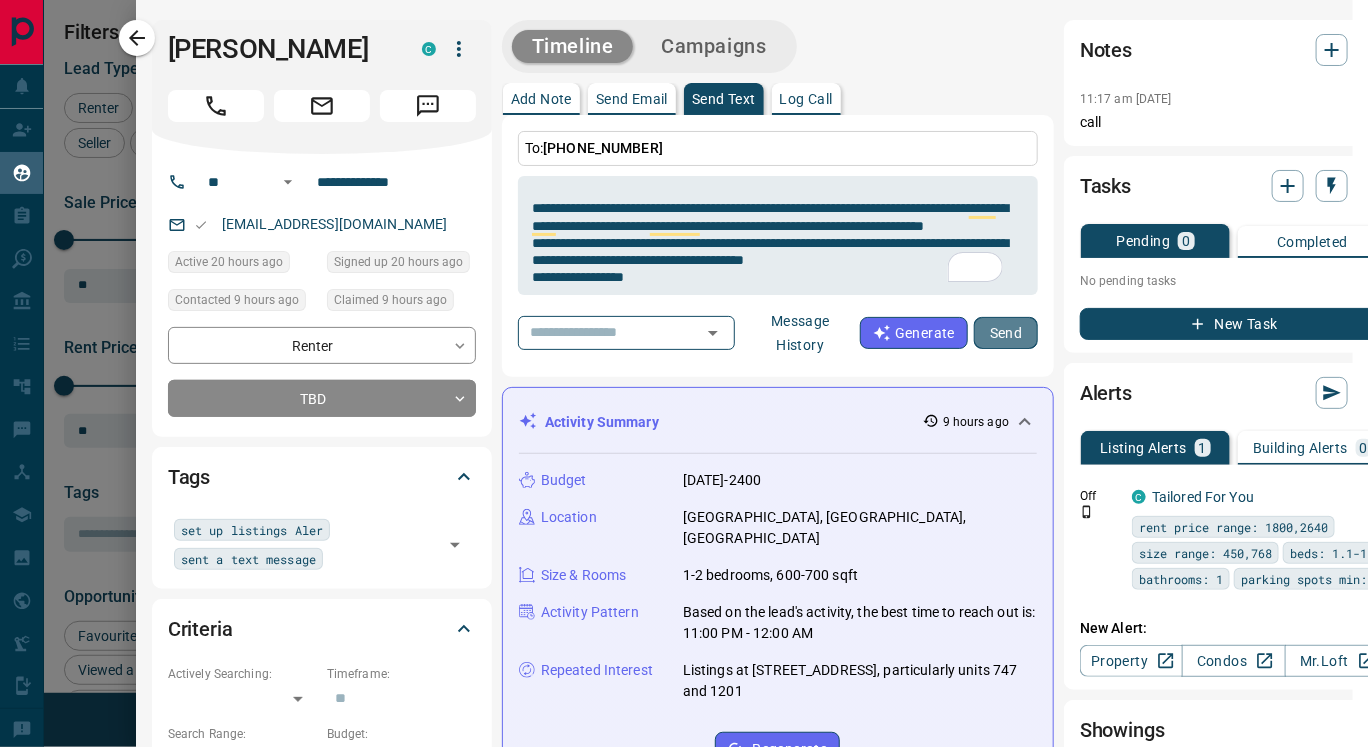 click on "Send" at bounding box center [1006, 333] 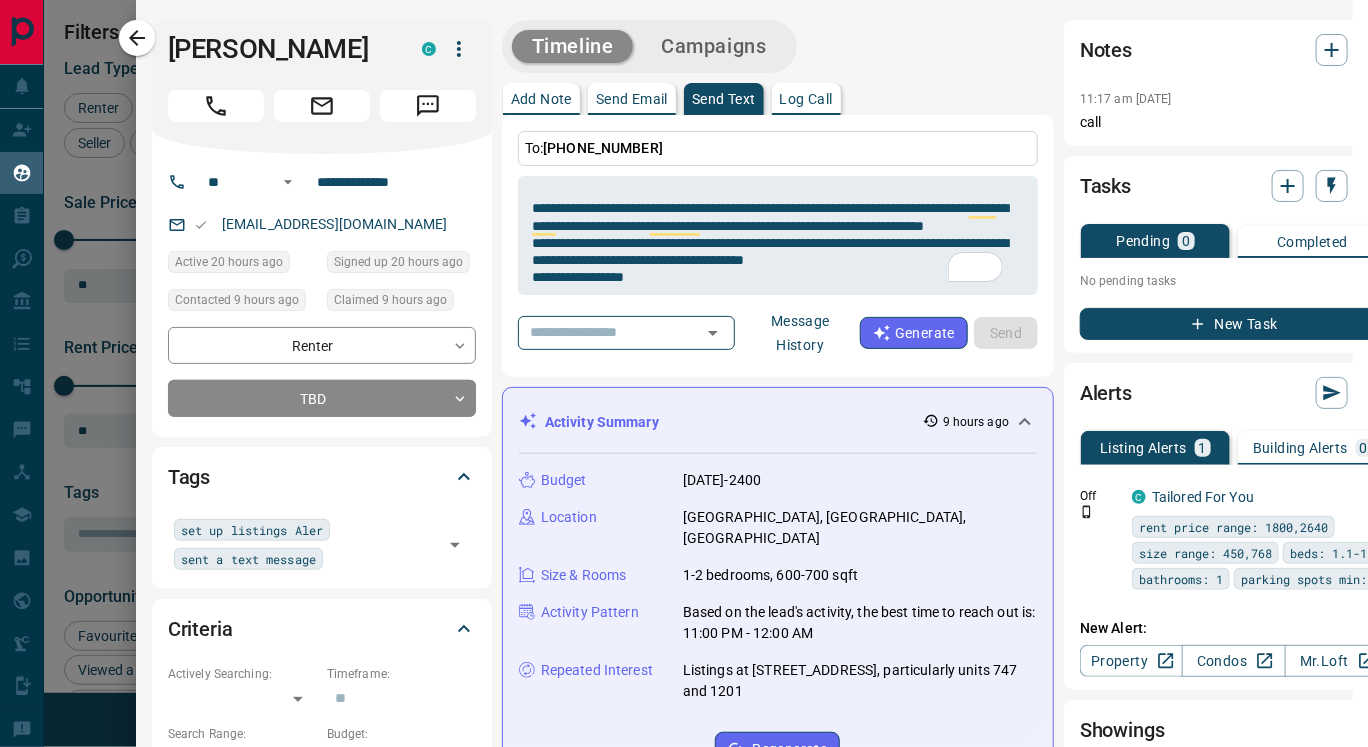 type 